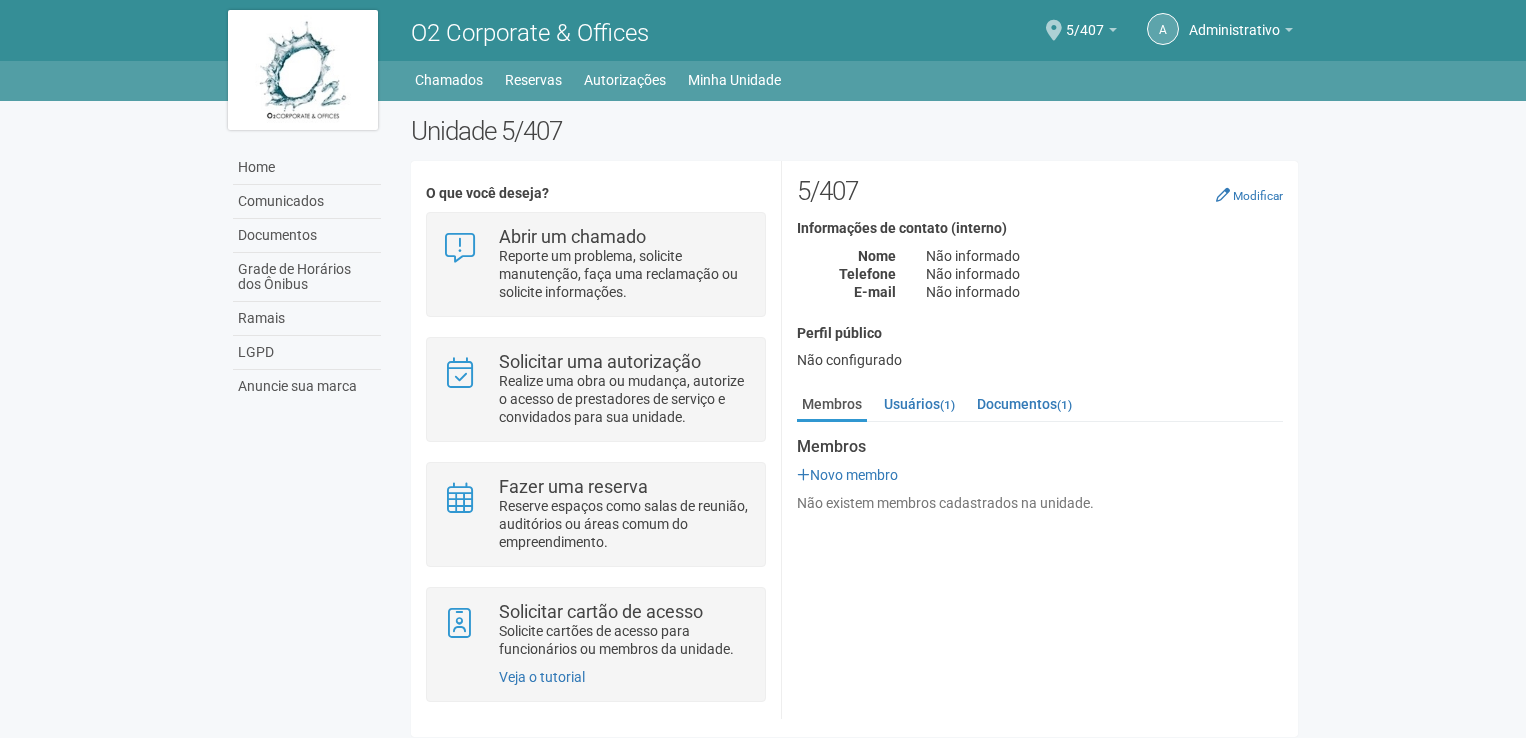 scroll, scrollTop: 0, scrollLeft: 0, axis: both 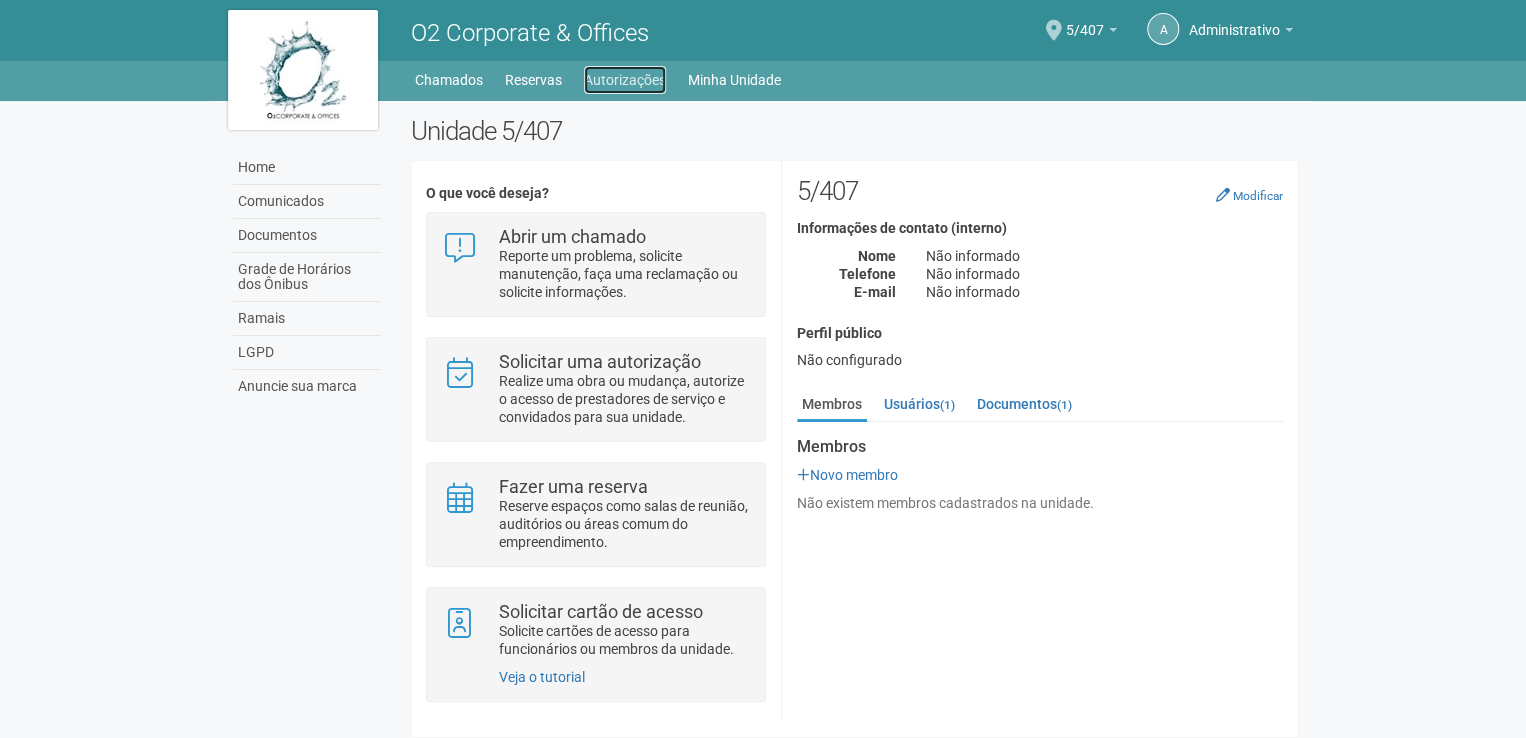 click on "Autorizações" at bounding box center (625, 80) 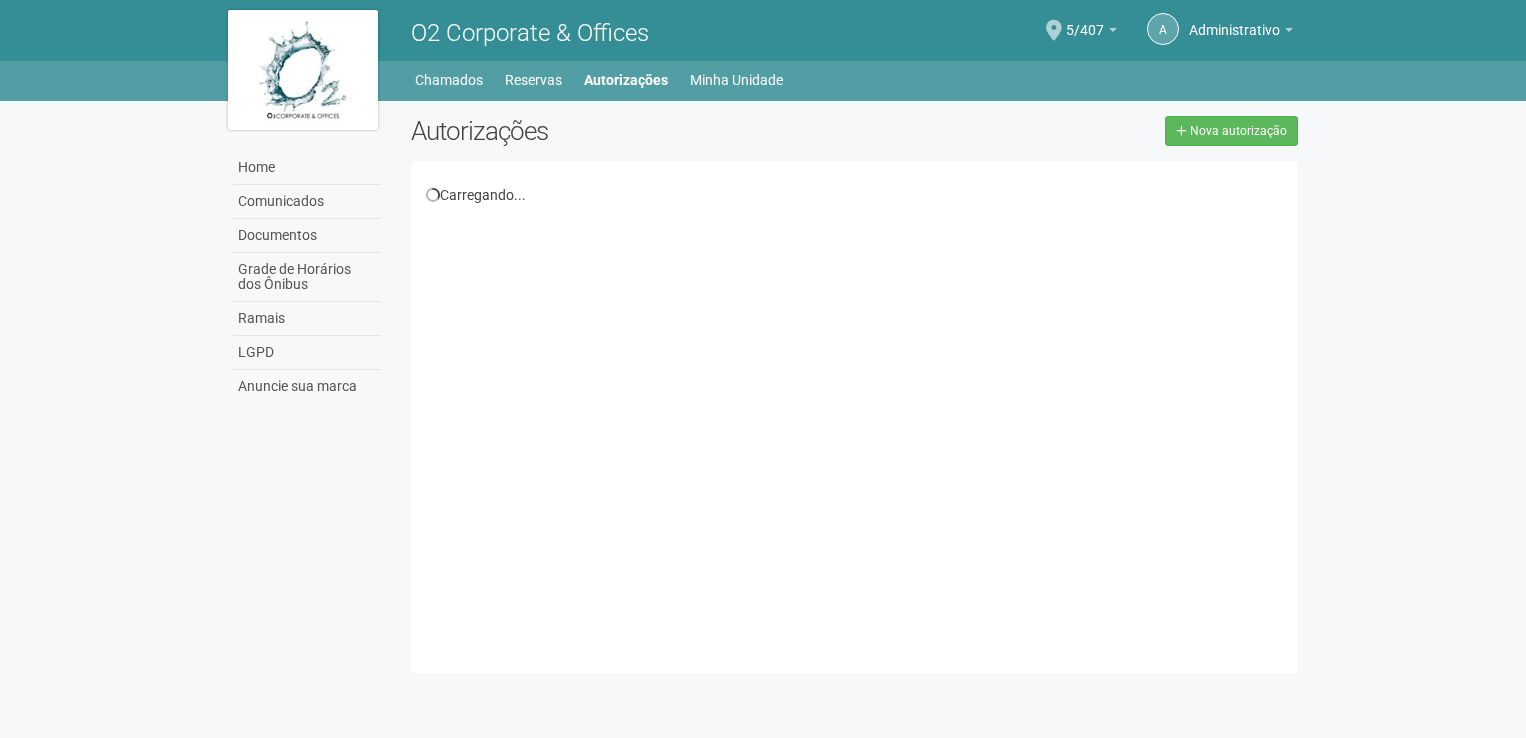 scroll, scrollTop: 0, scrollLeft: 0, axis: both 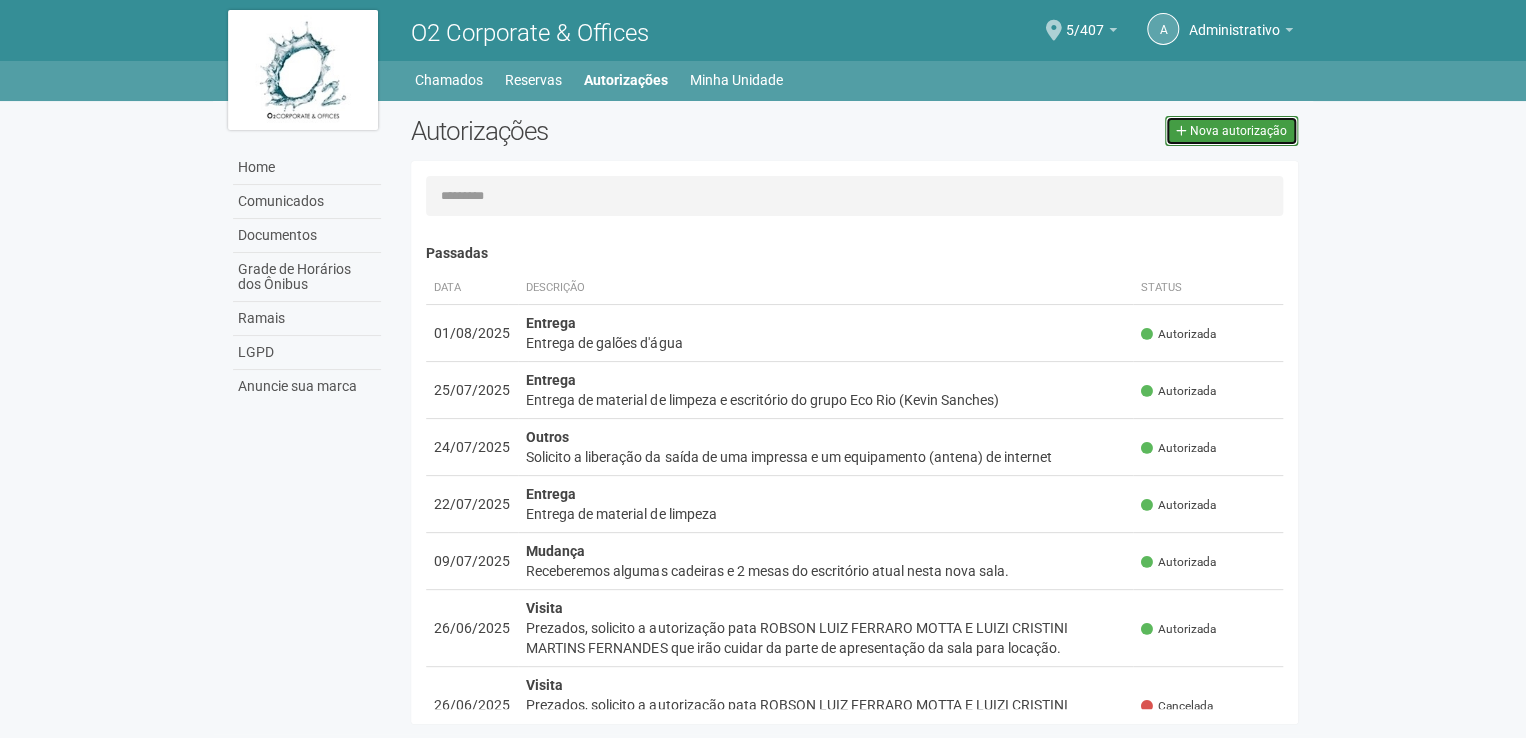 click on "Nova autorização" at bounding box center [1238, 131] 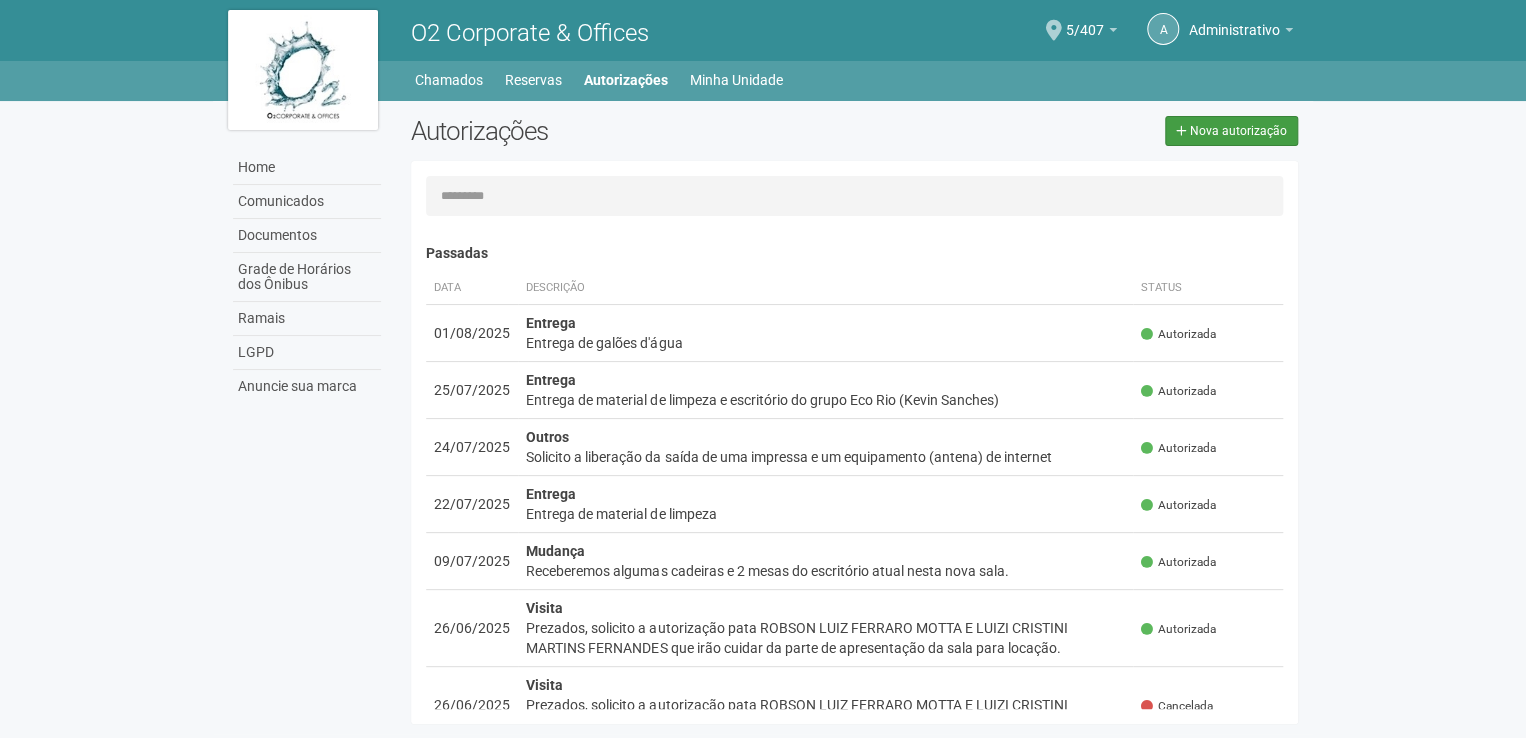 select on "**" 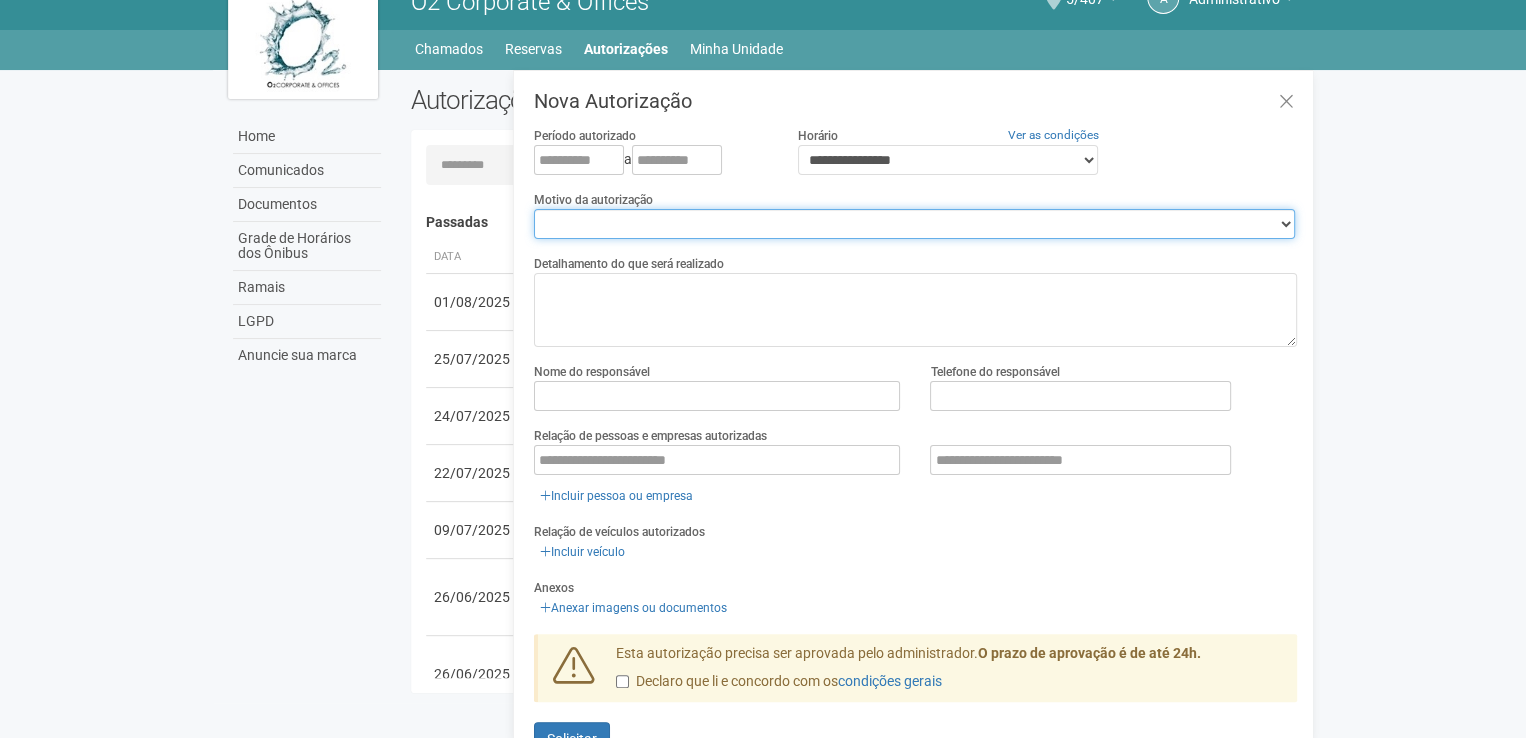 click on "**********" at bounding box center [914, 224] 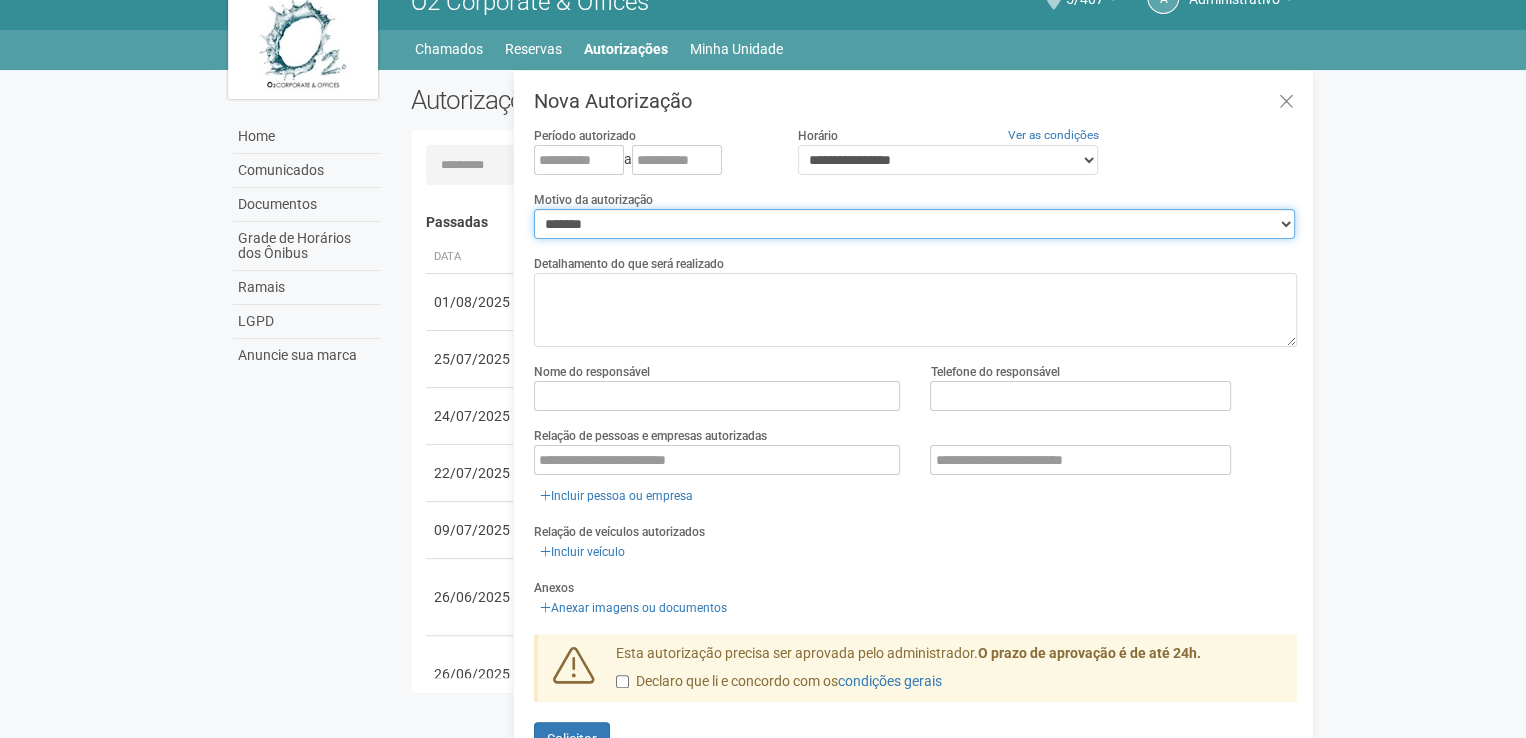 click on "**********" at bounding box center (914, 224) 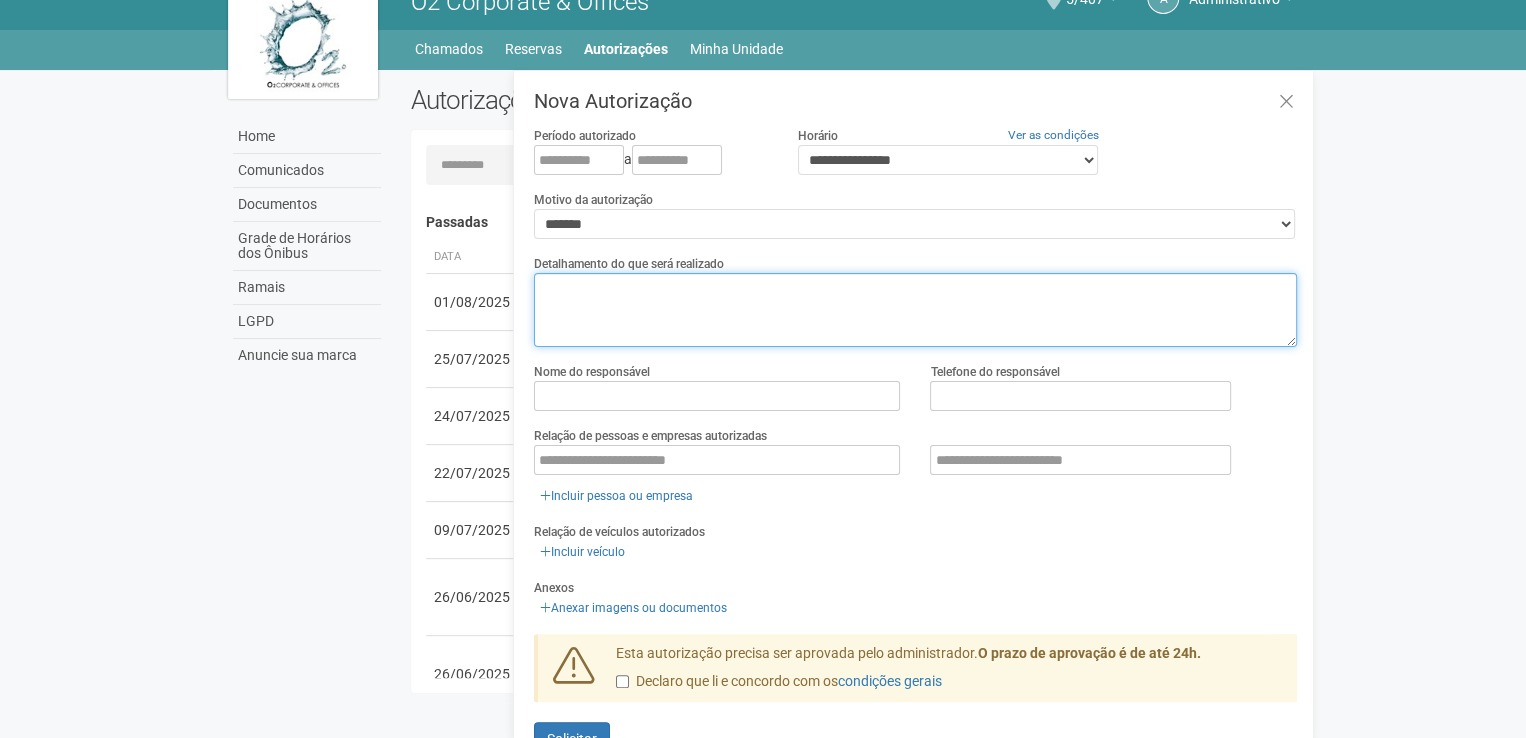 click at bounding box center [915, 310] 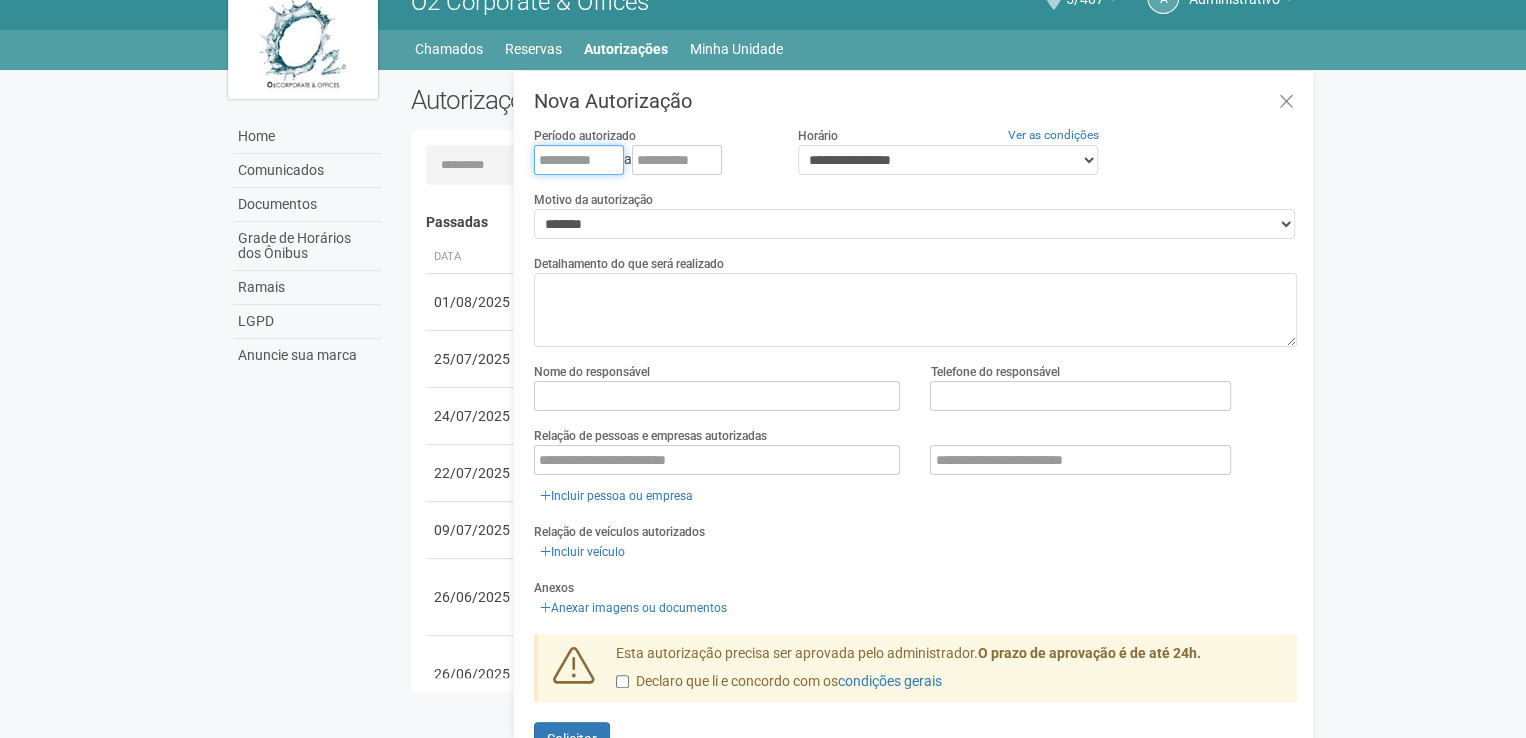 click at bounding box center (579, 160) 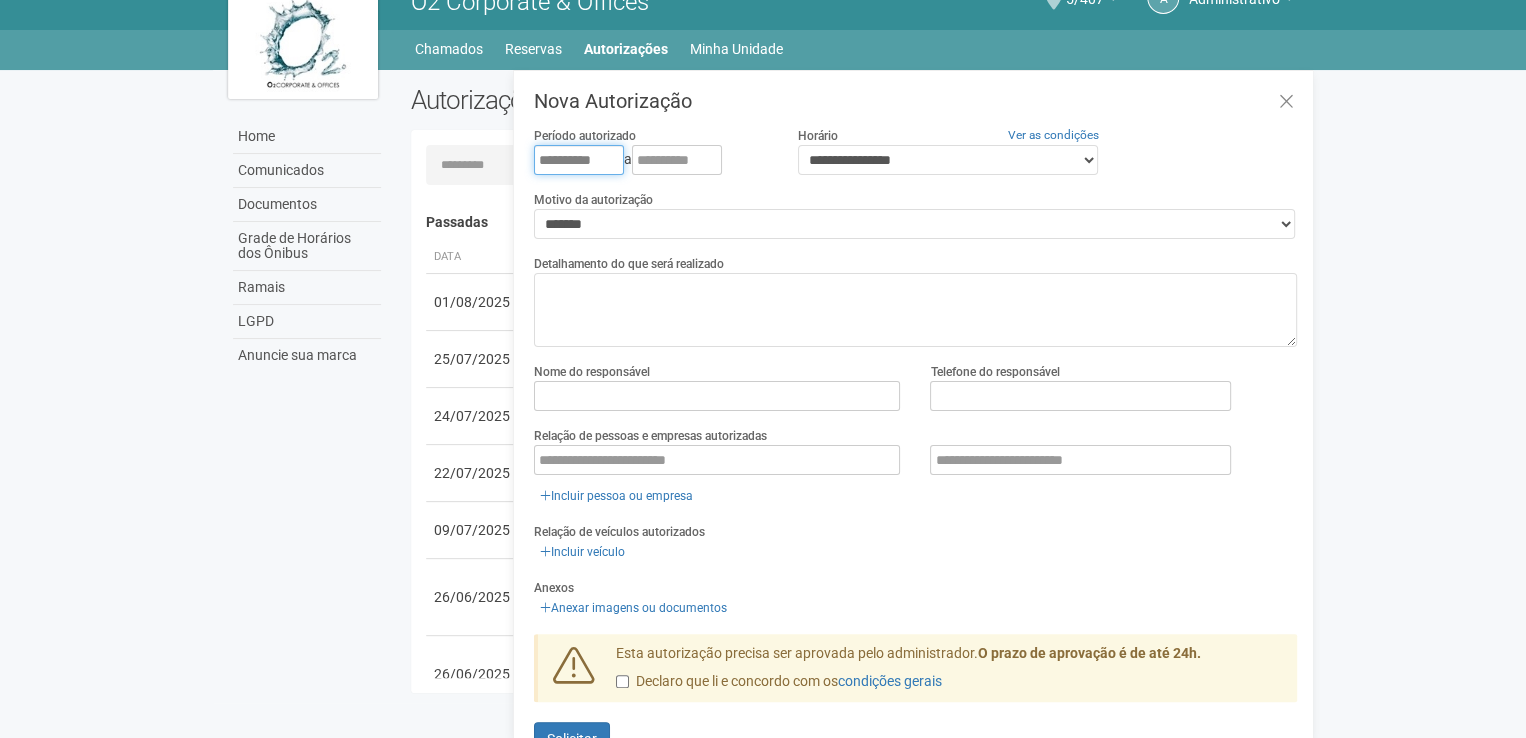 type on "**********" 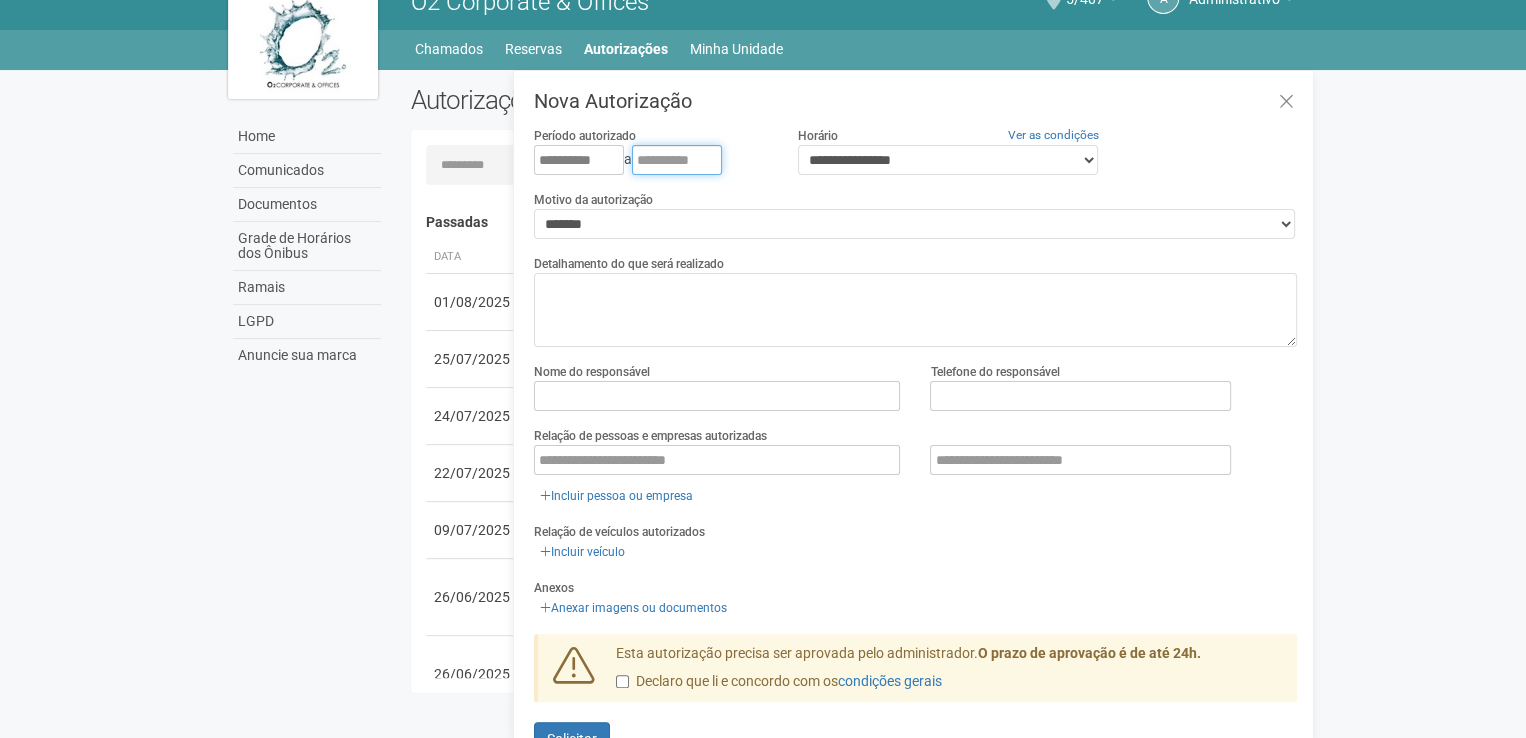 drag, startPoint x: 648, startPoint y: 167, endPoint x: 669, endPoint y: 22, distance: 146.5128 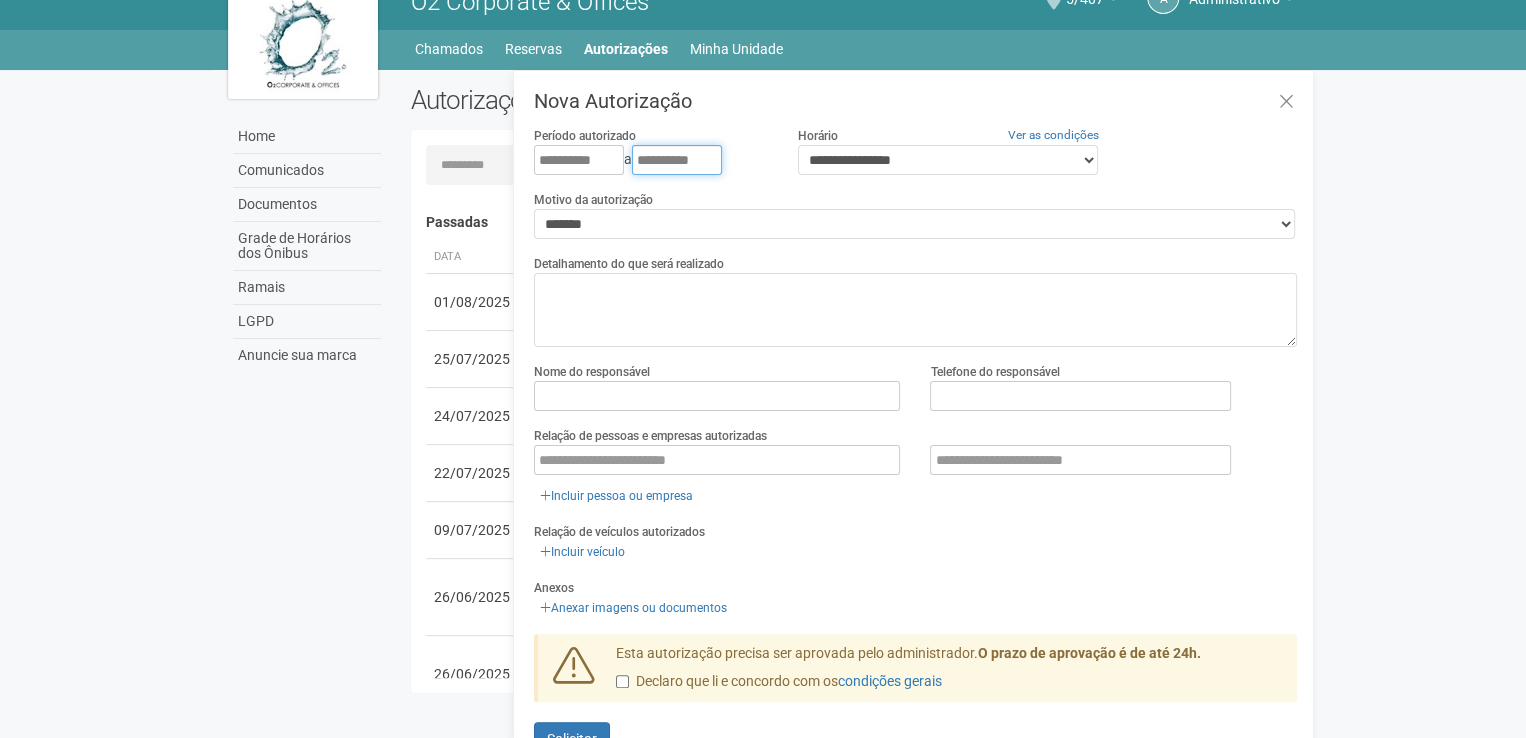 type on "**********" 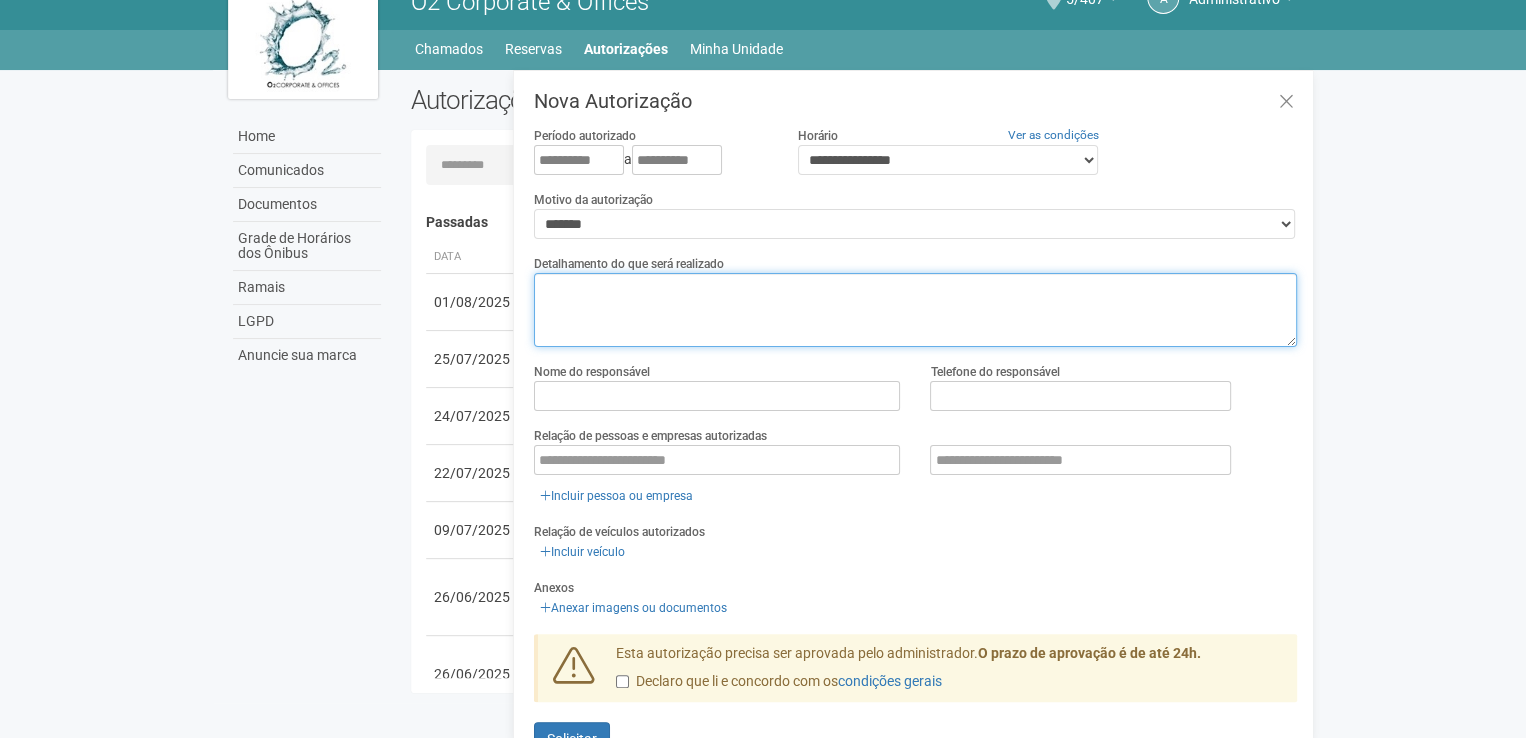 click at bounding box center (915, 310) 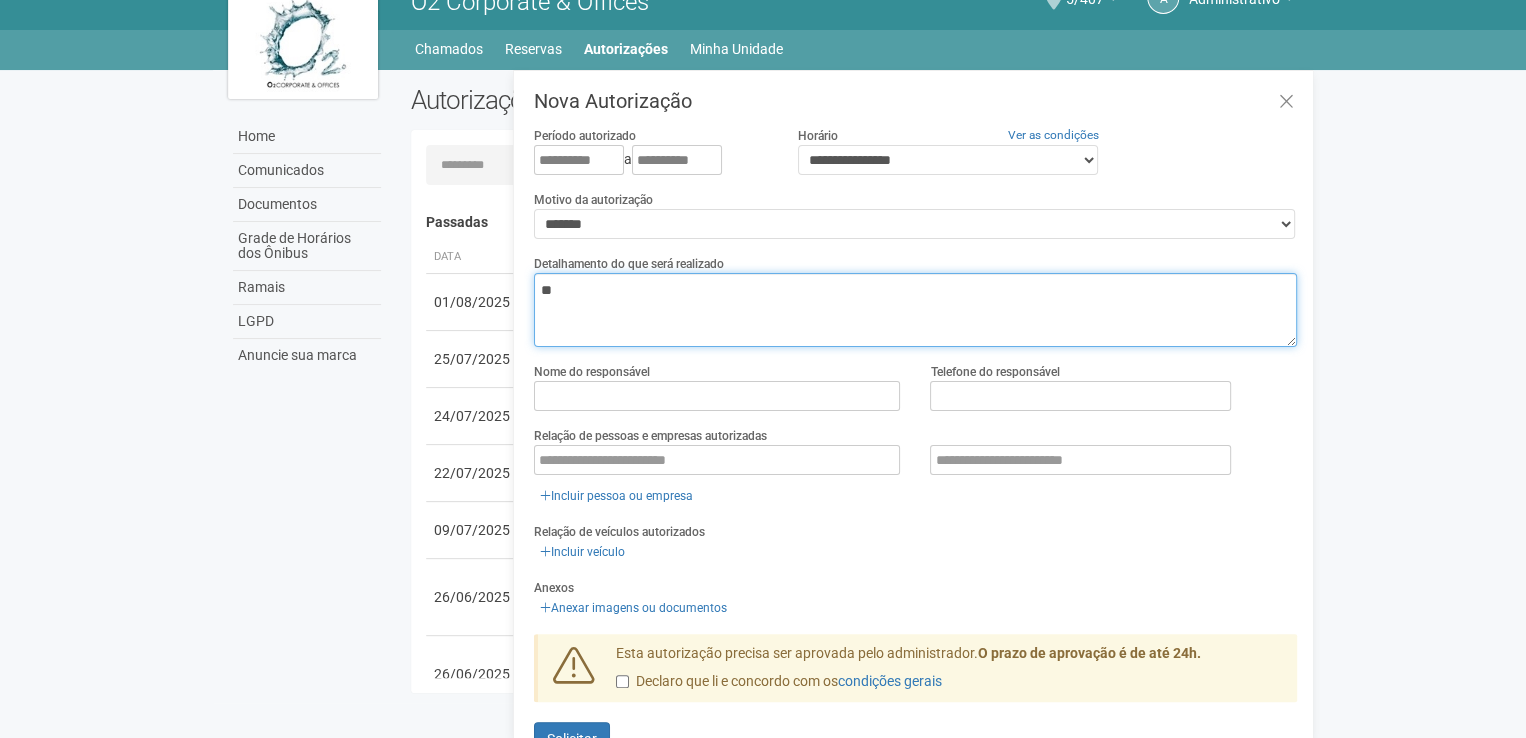 type on "*" 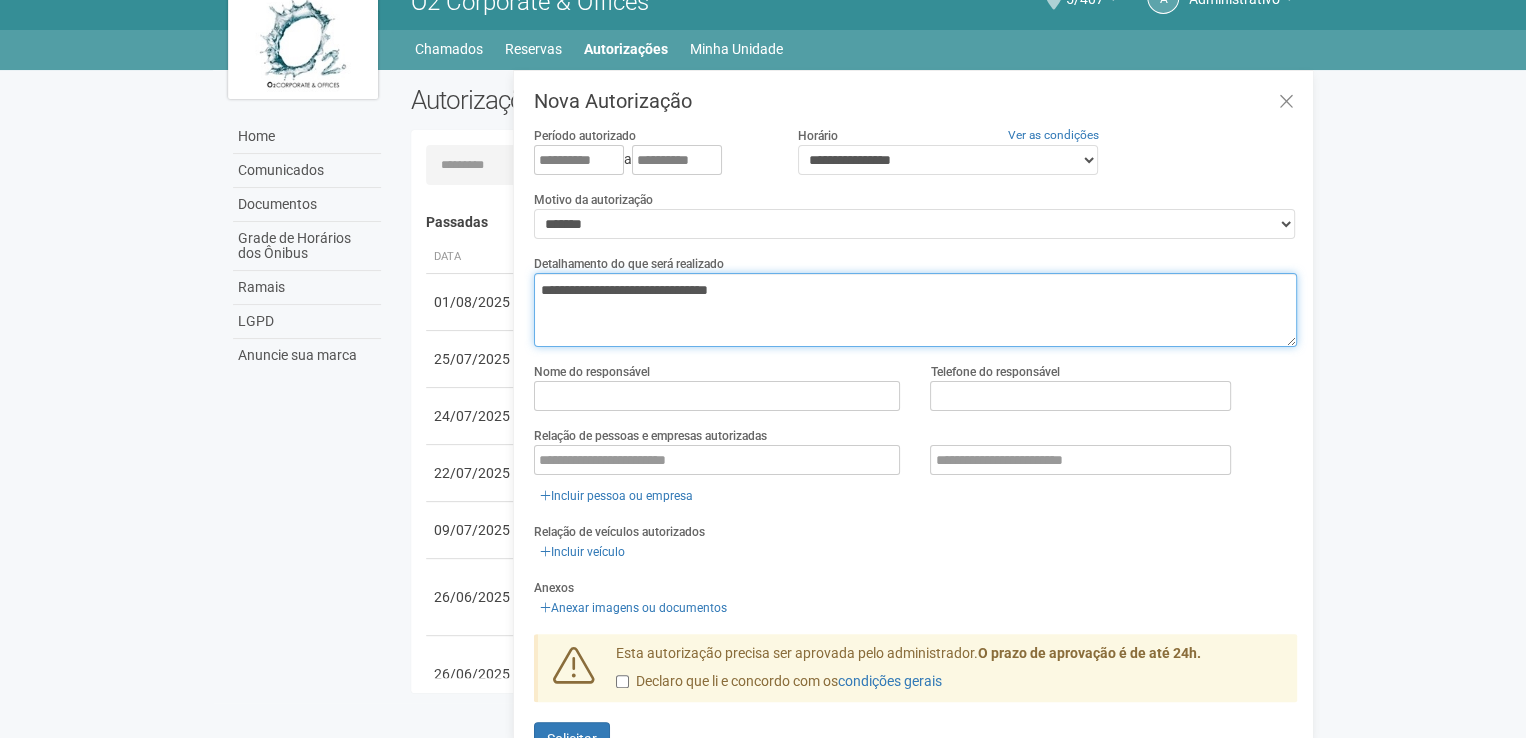 type on "**********" 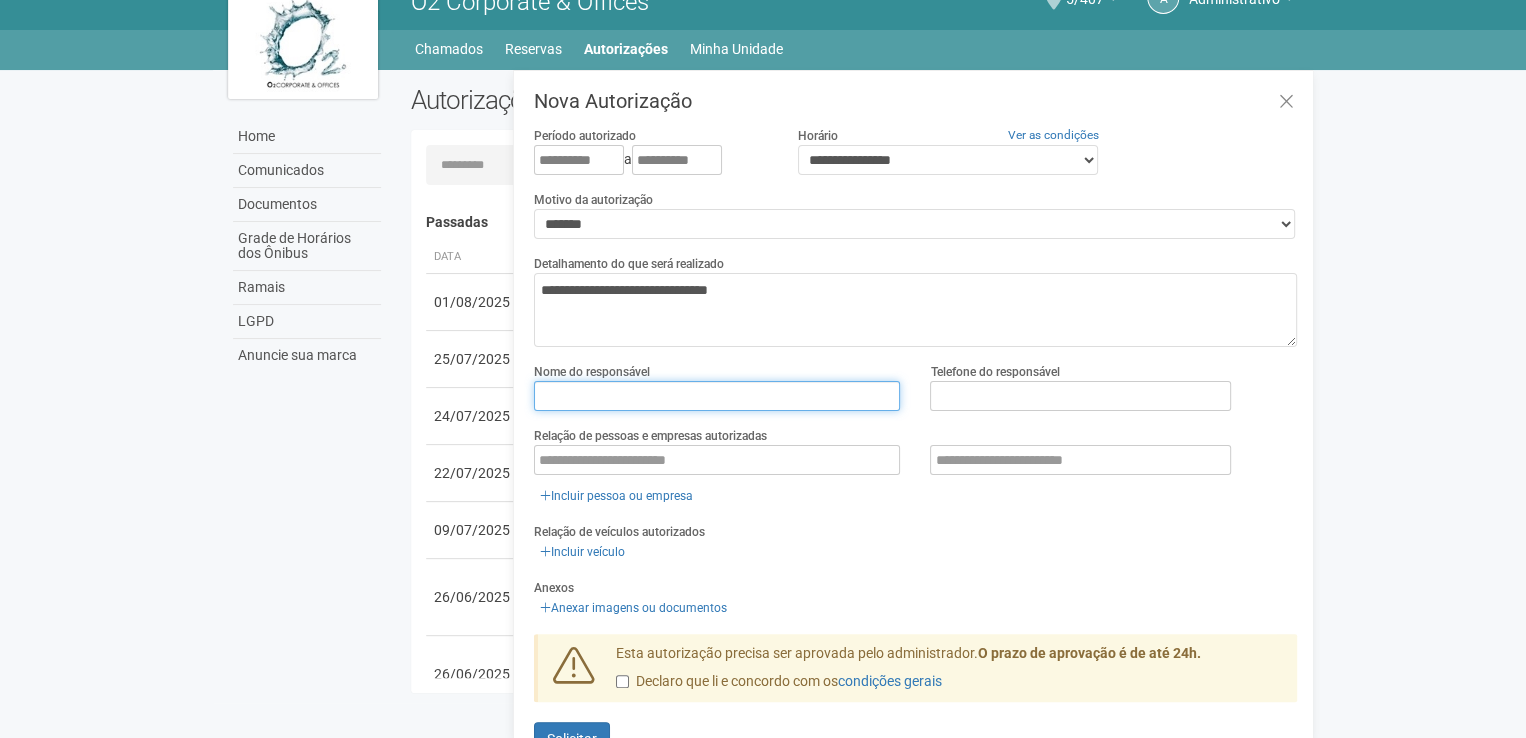 click at bounding box center (717, 396) 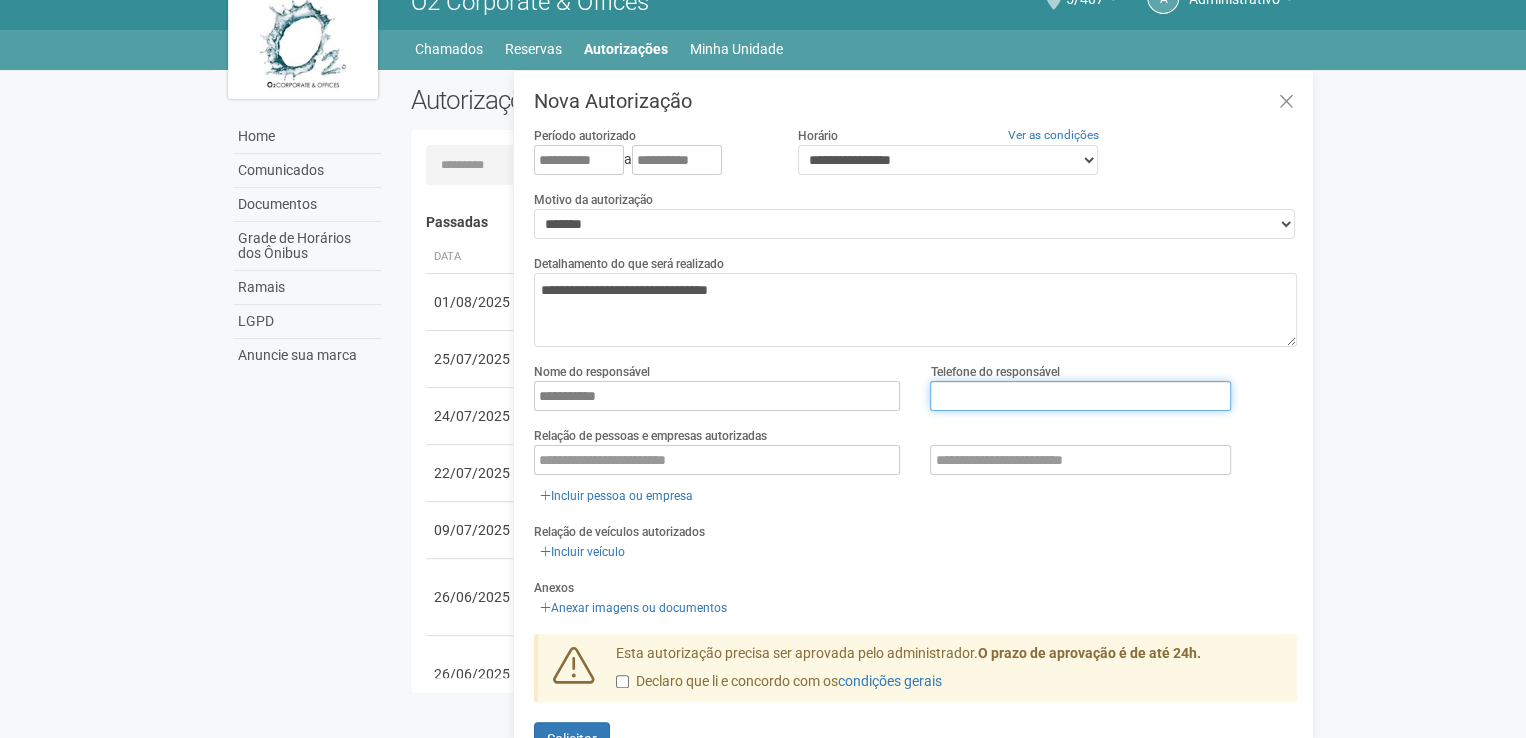 type on "**********" 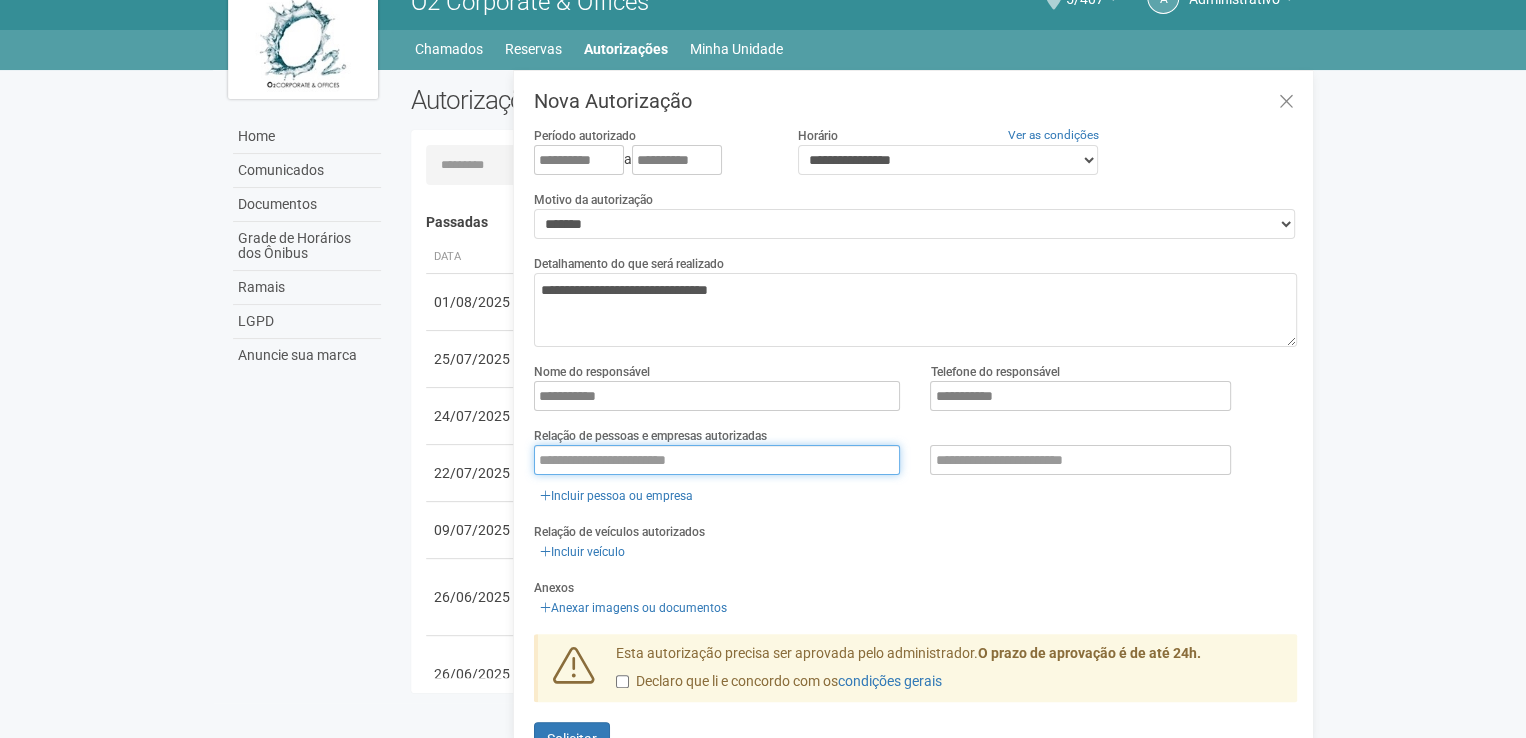 type on "***" 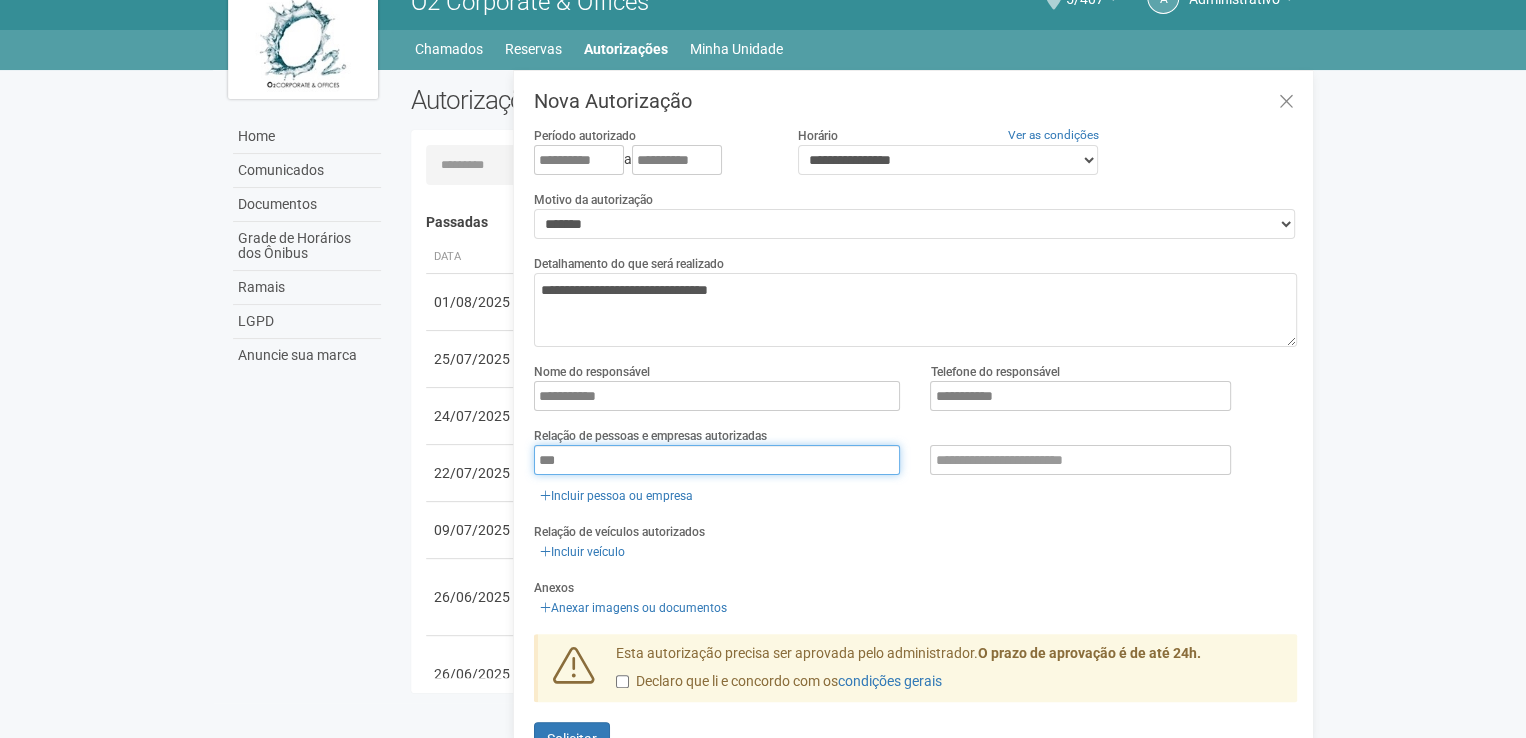 drag, startPoint x: 640, startPoint y: 458, endPoint x: 384, endPoint y: 458, distance: 256 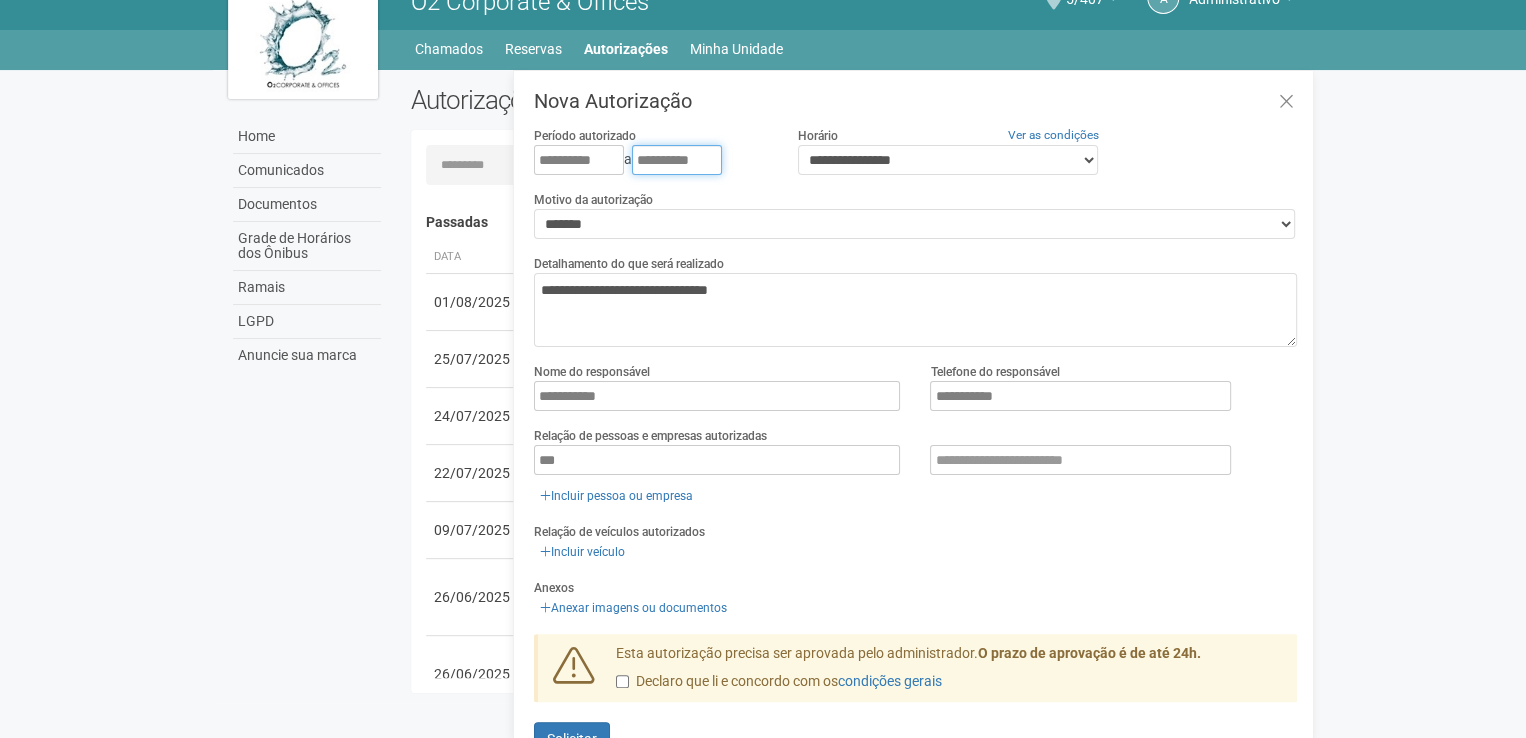 drag, startPoint x: 664, startPoint y: 154, endPoint x: 628, endPoint y: 151, distance: 36.124783 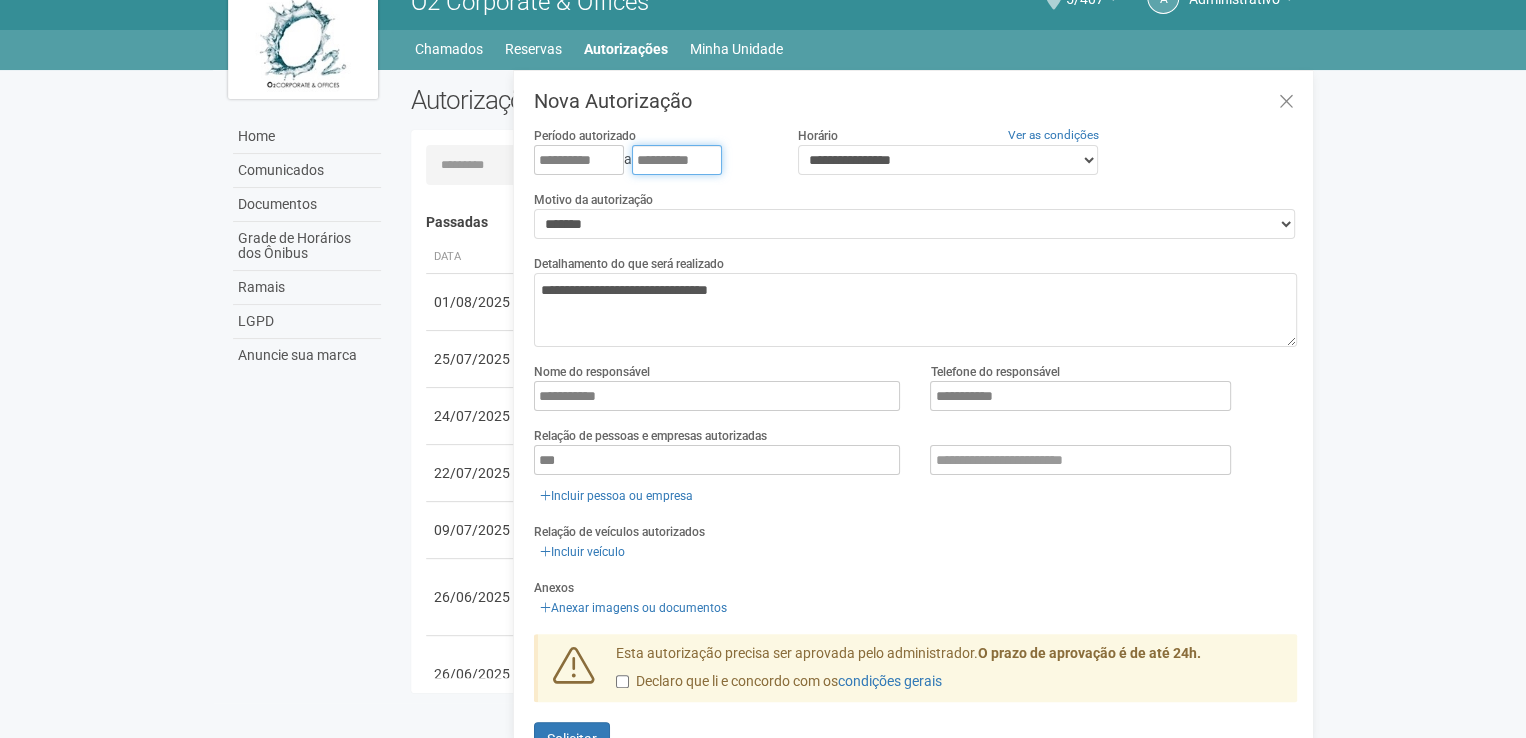 click on "**********" at bounding box center [651, 160] 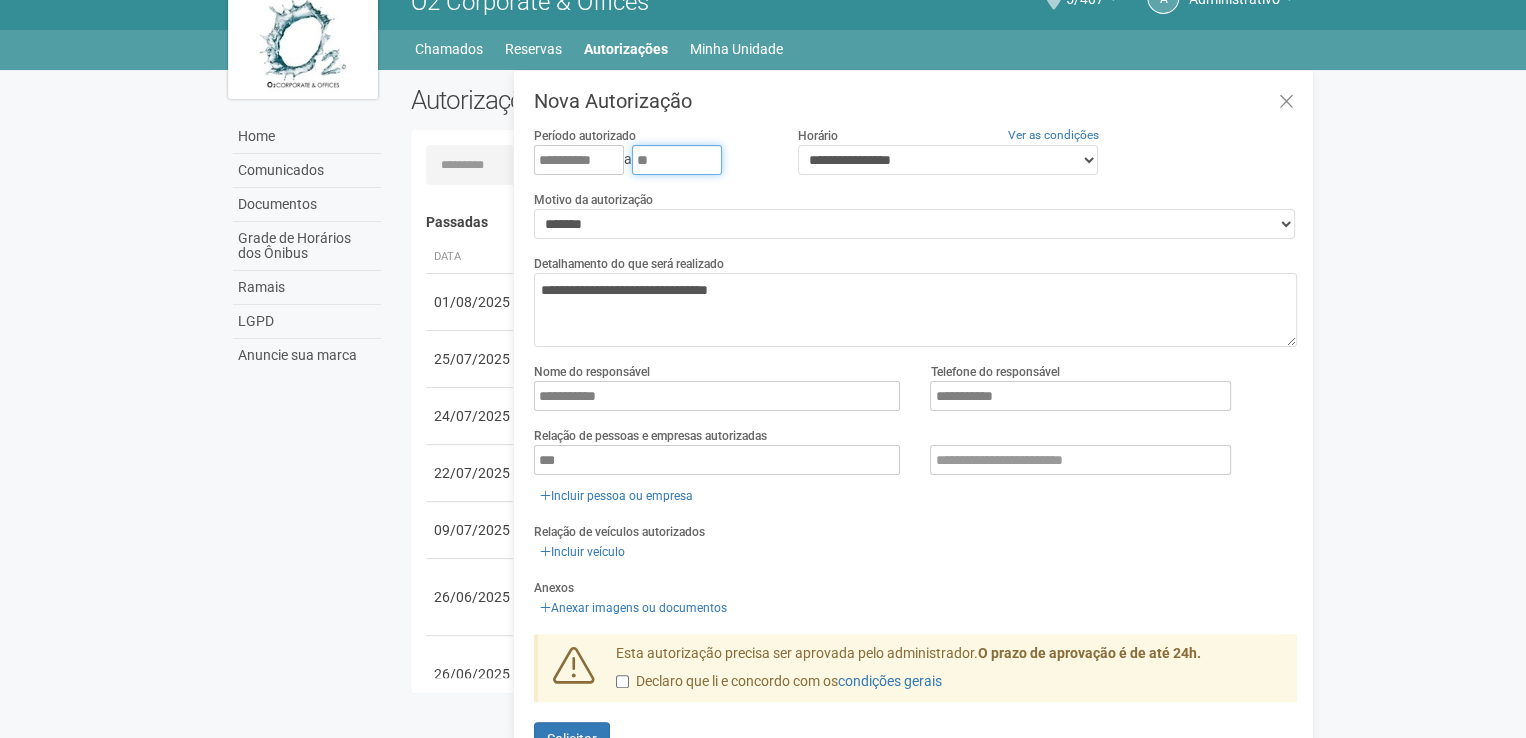 type on "*" 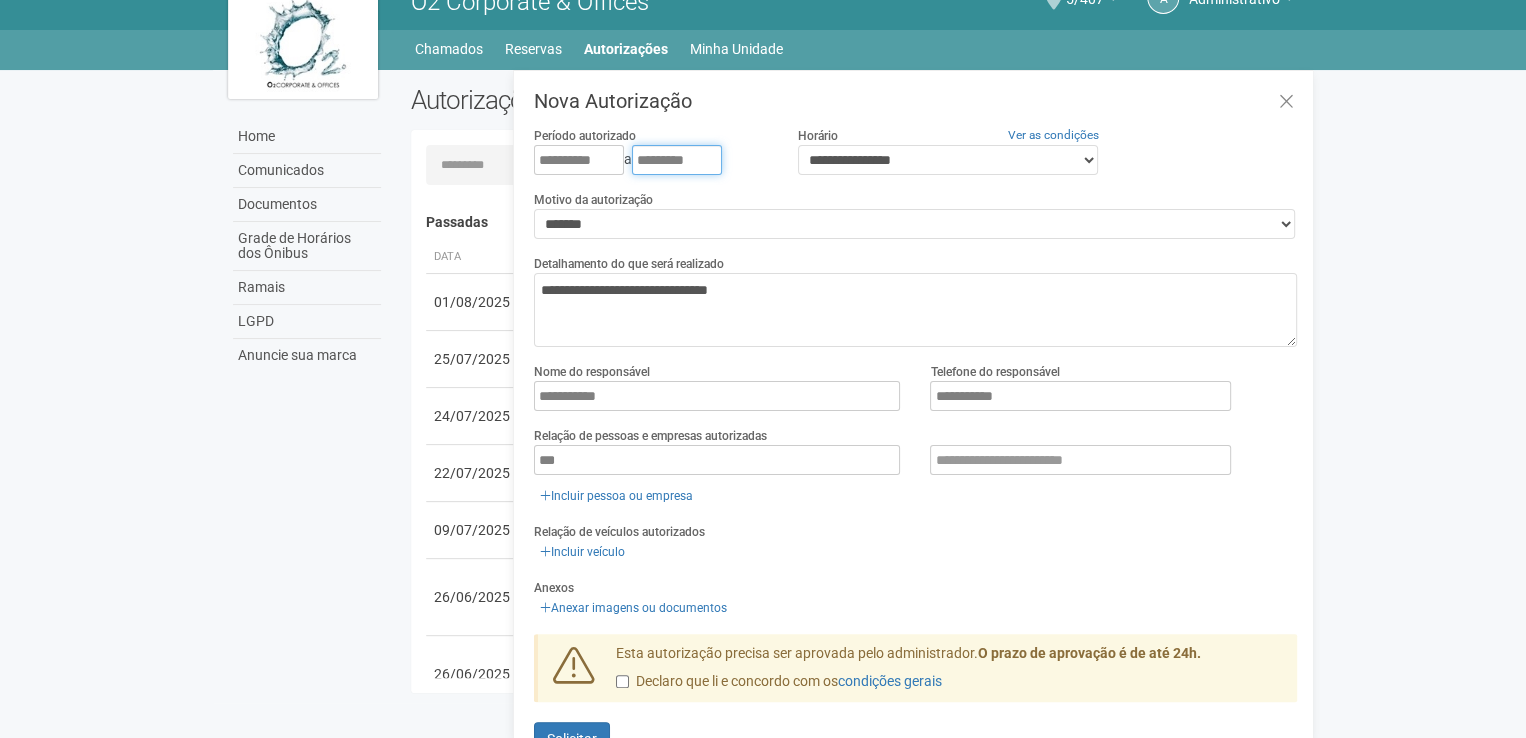 type on "**********" 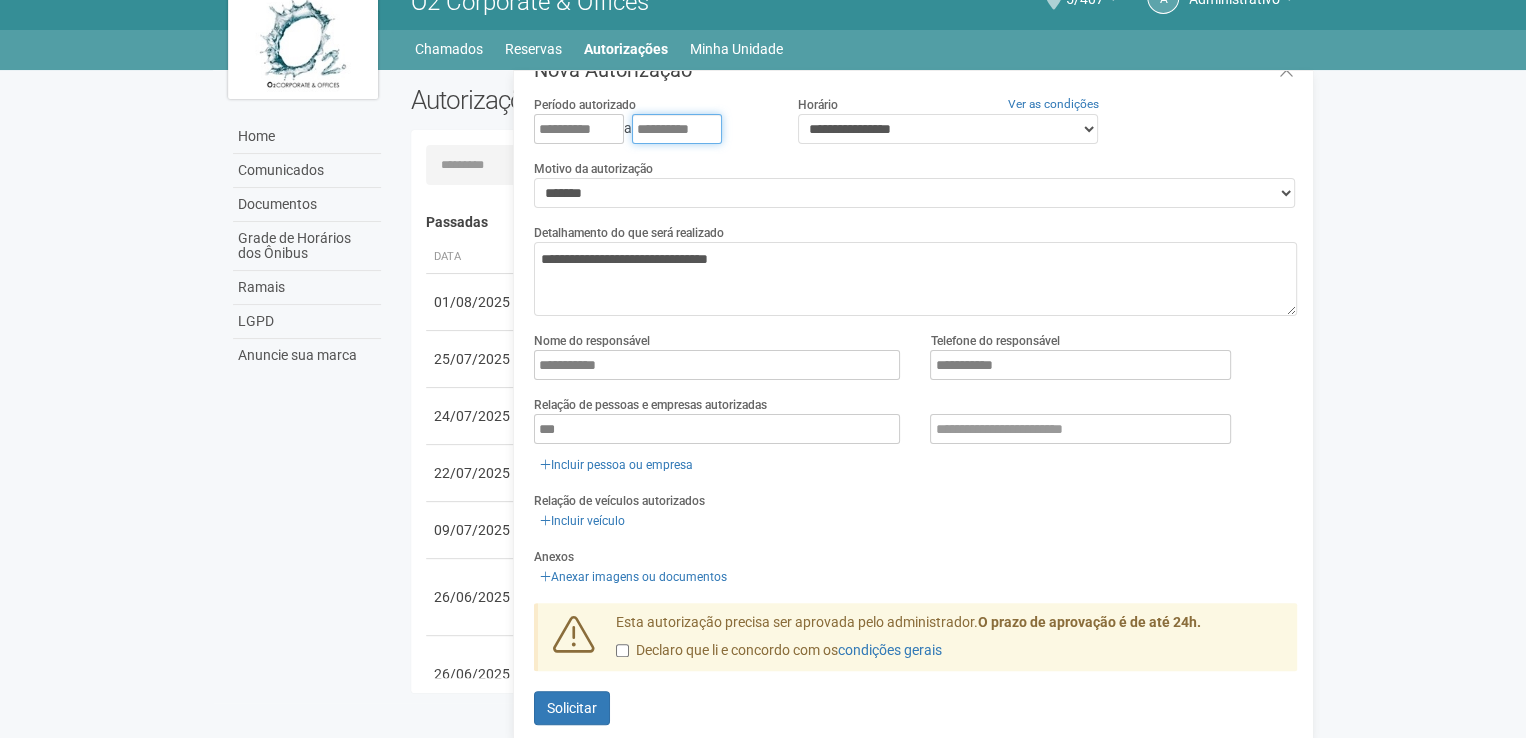 scroll, scrollTop: 47, scrollLeft: 0, axis: vertical 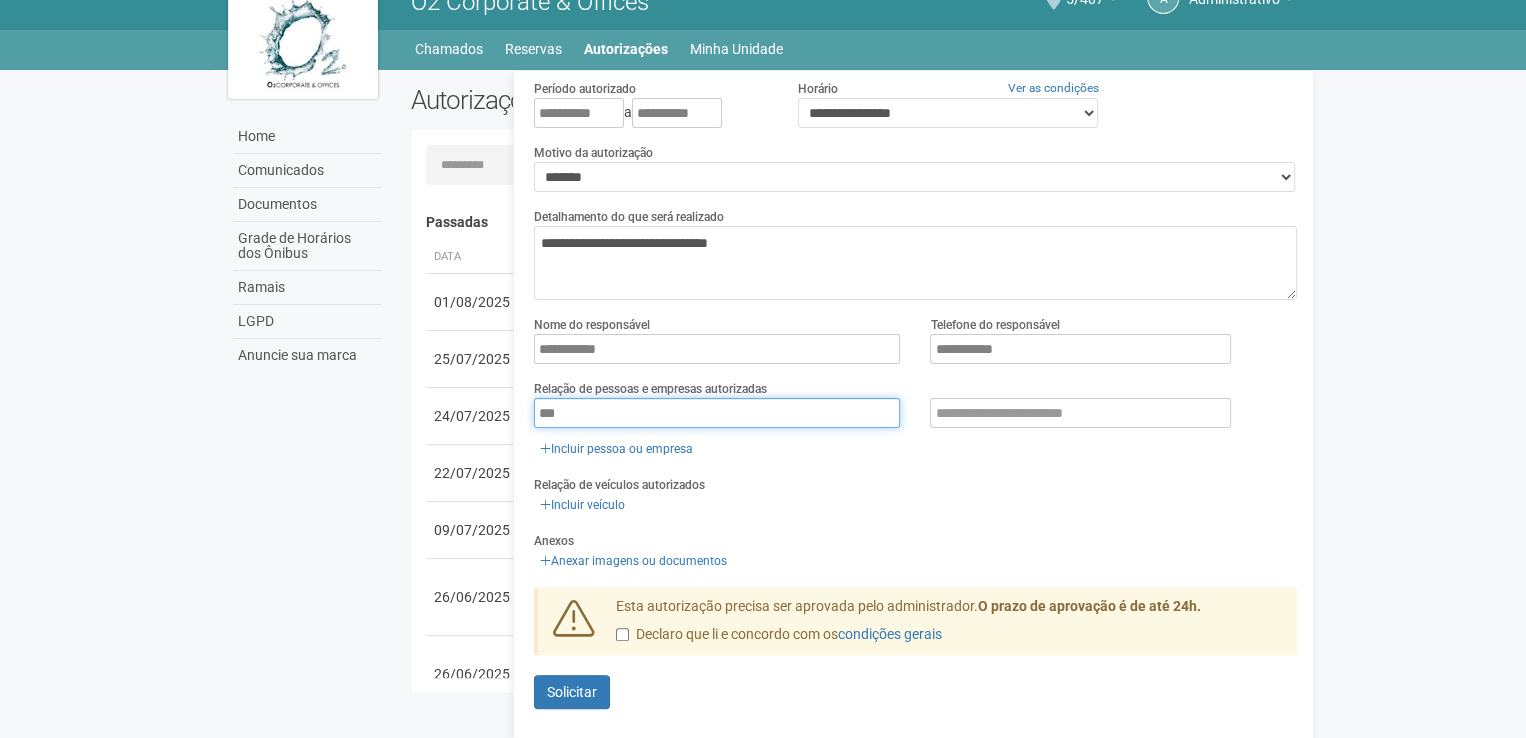 click on "***" at bounding box center [717, 413] 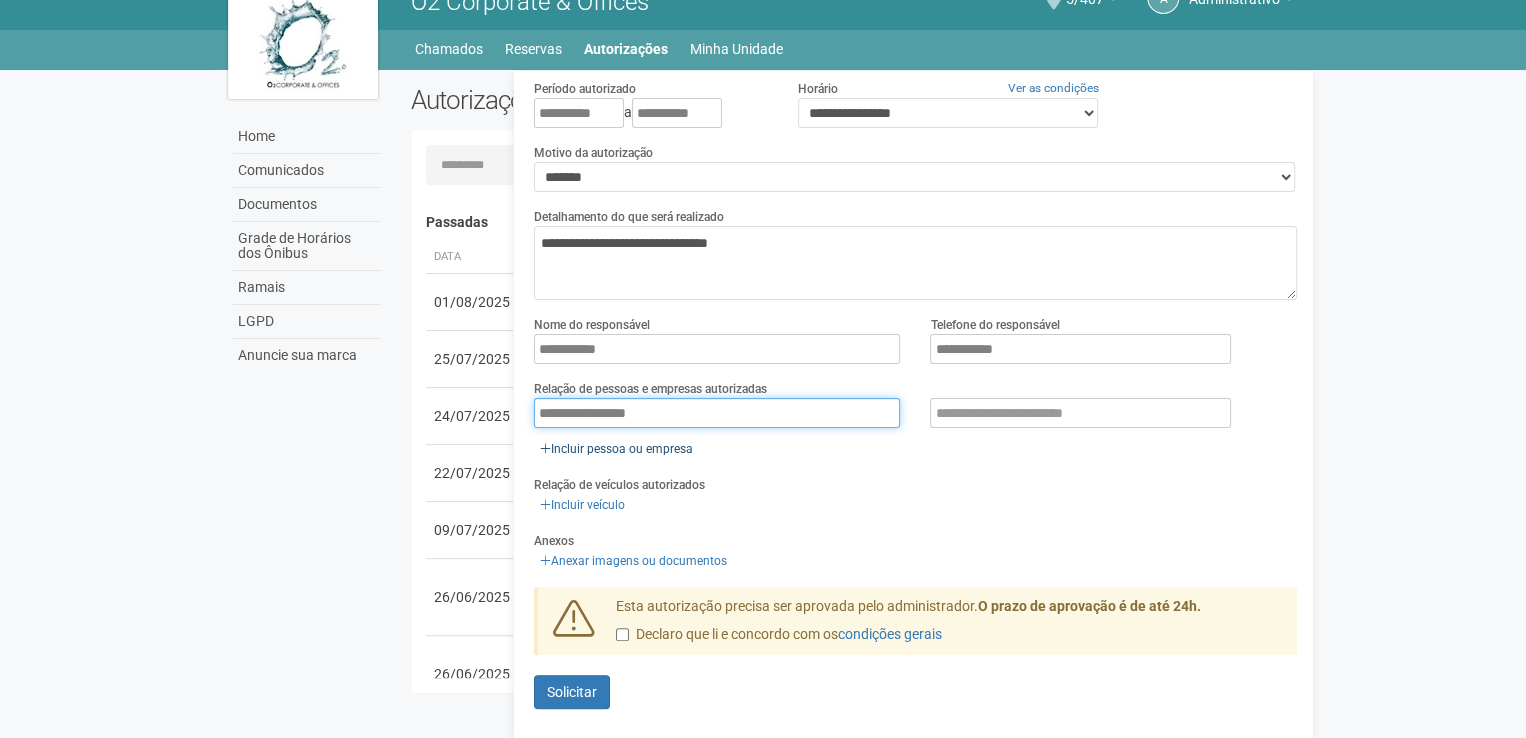 type on "**********" 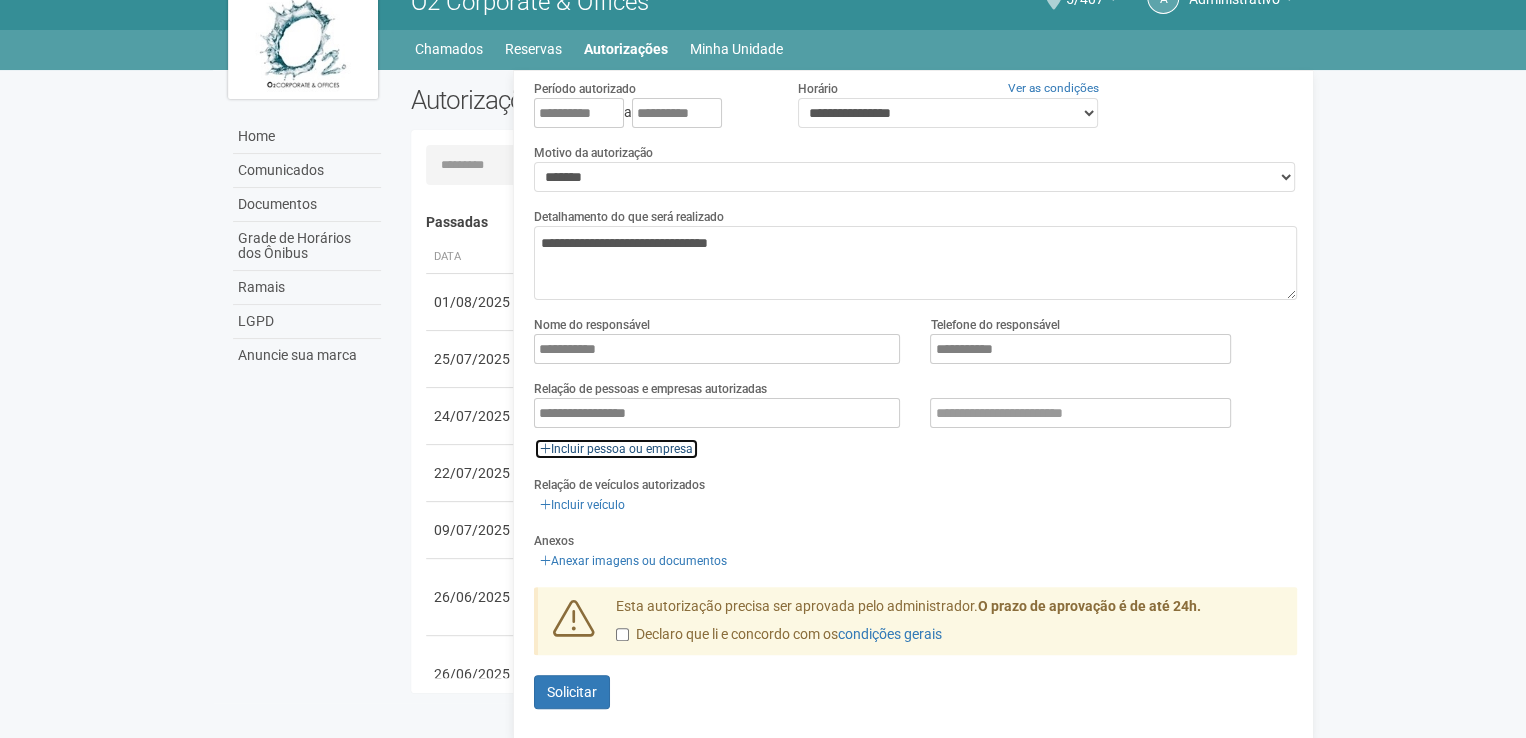 click on "Incluir pessoa ou empresa" at bounding box center [616, 449] 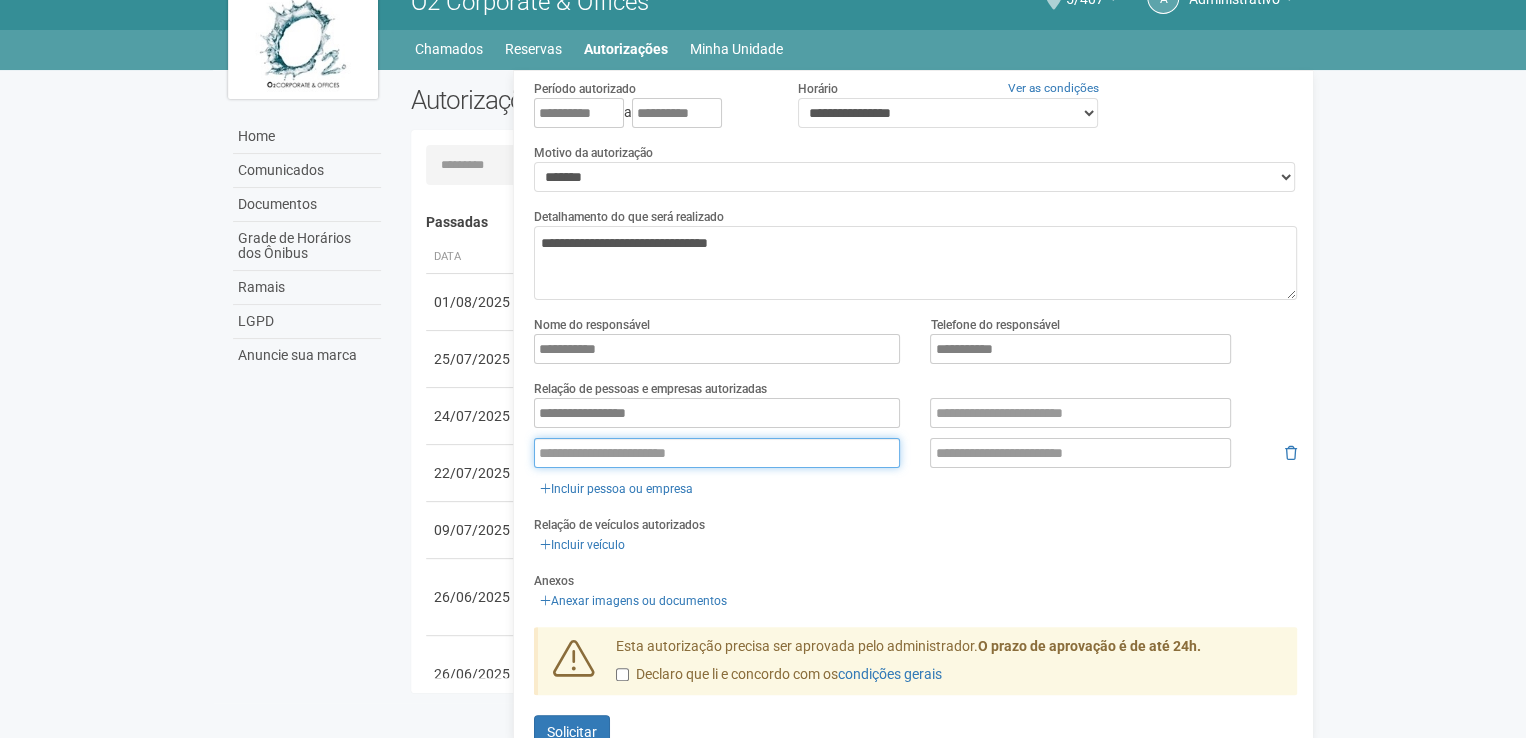 click at bounding box center (717, 453) 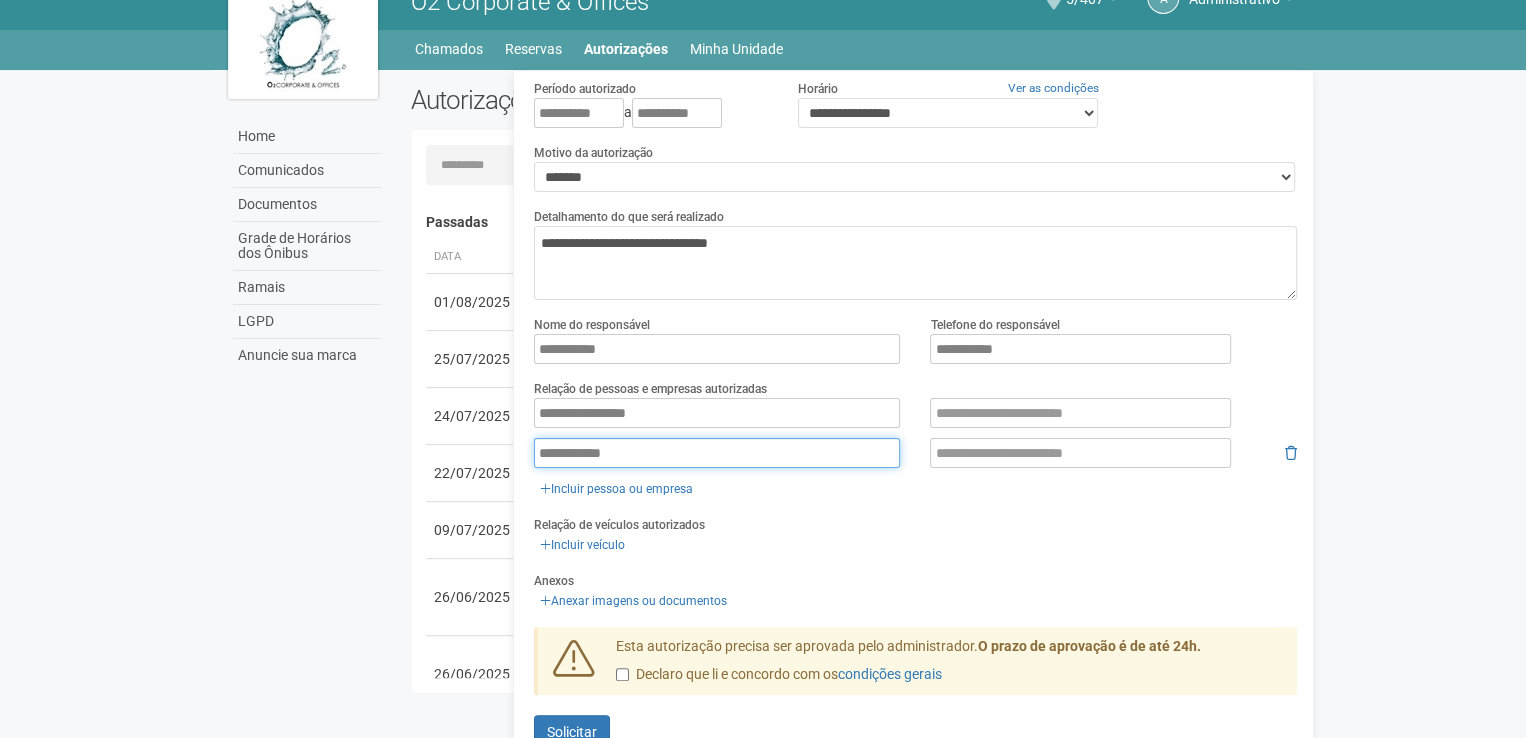 type on "**********" 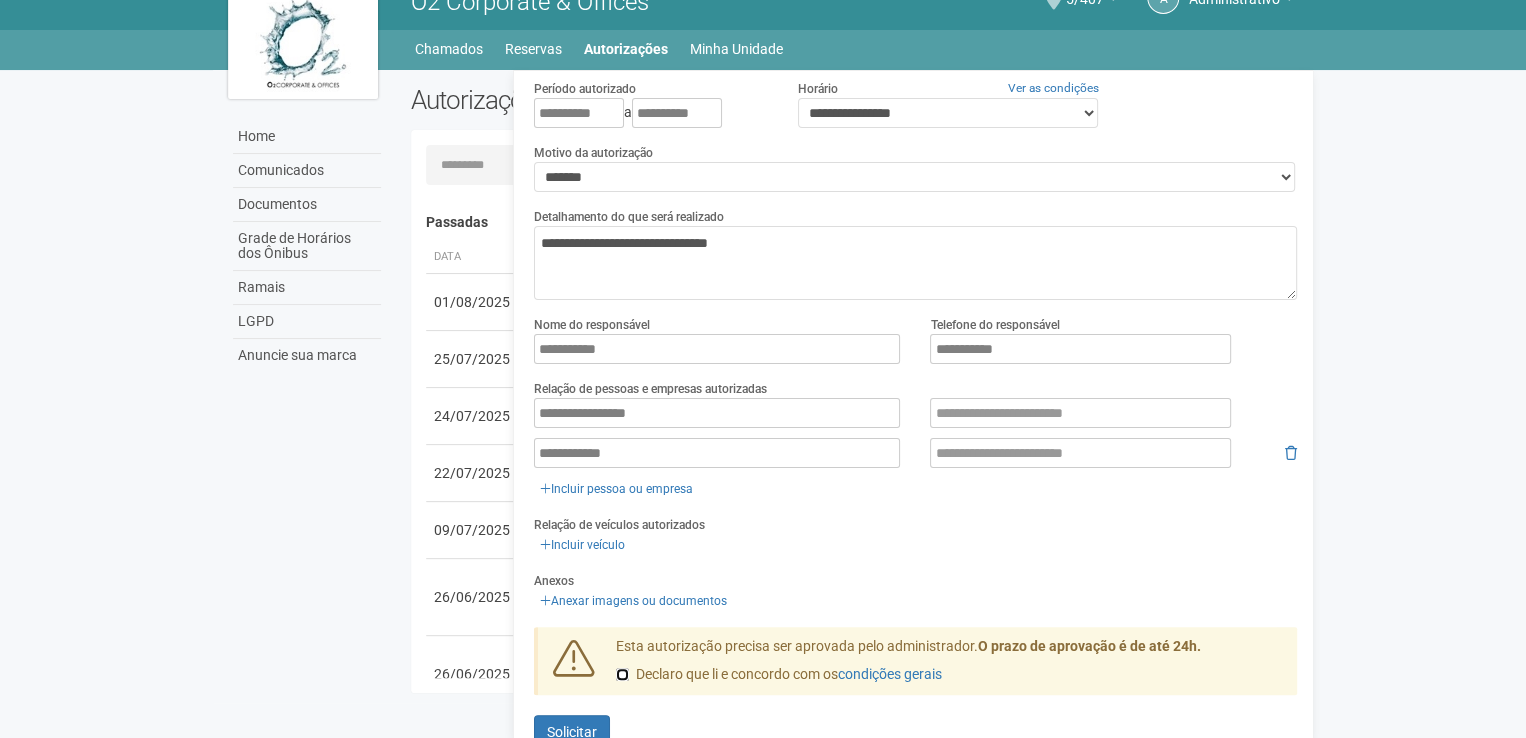 scroll, scrollTop: 0, scrollLeft: 0, axis: both 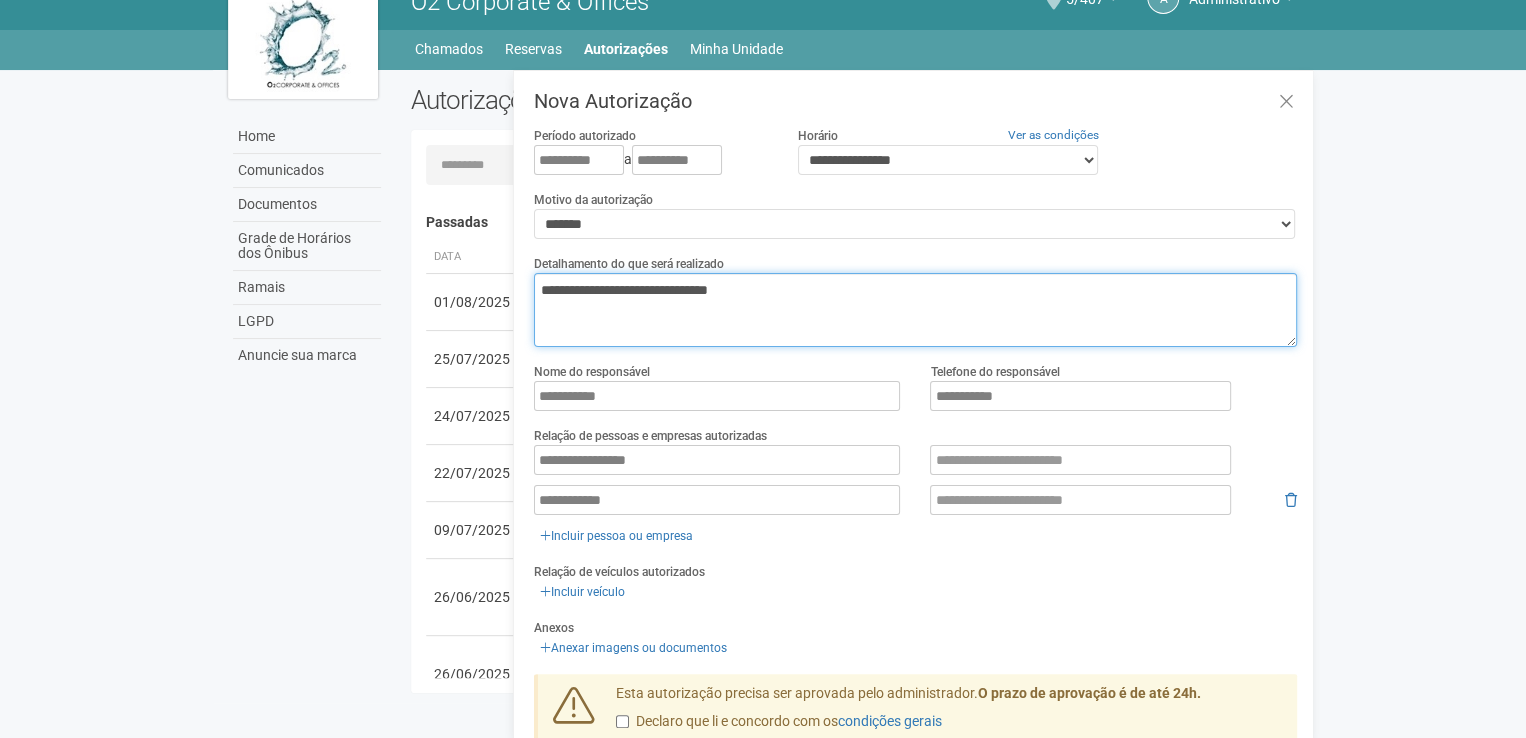 click on "**********" at bounding box center (915, 310) 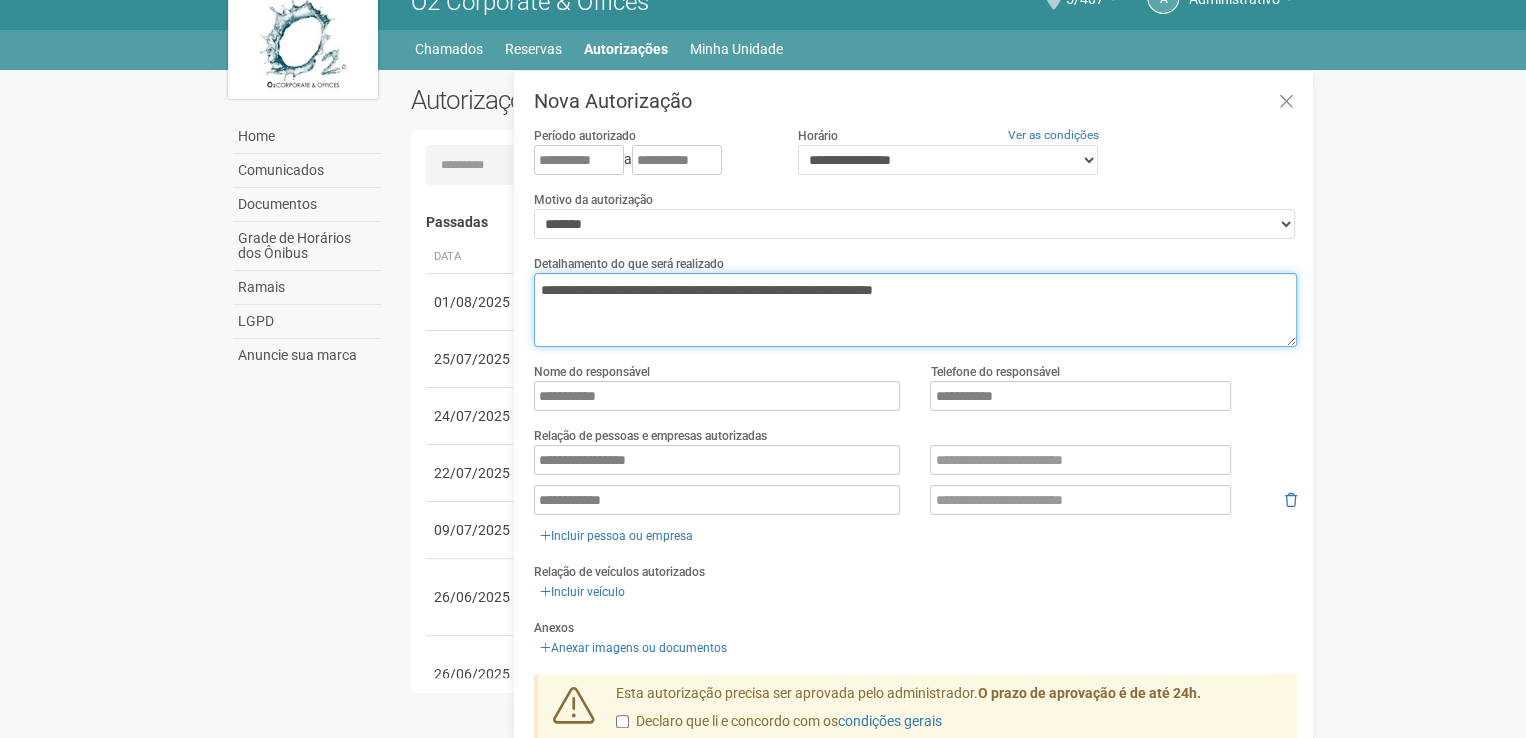 type on "**********" 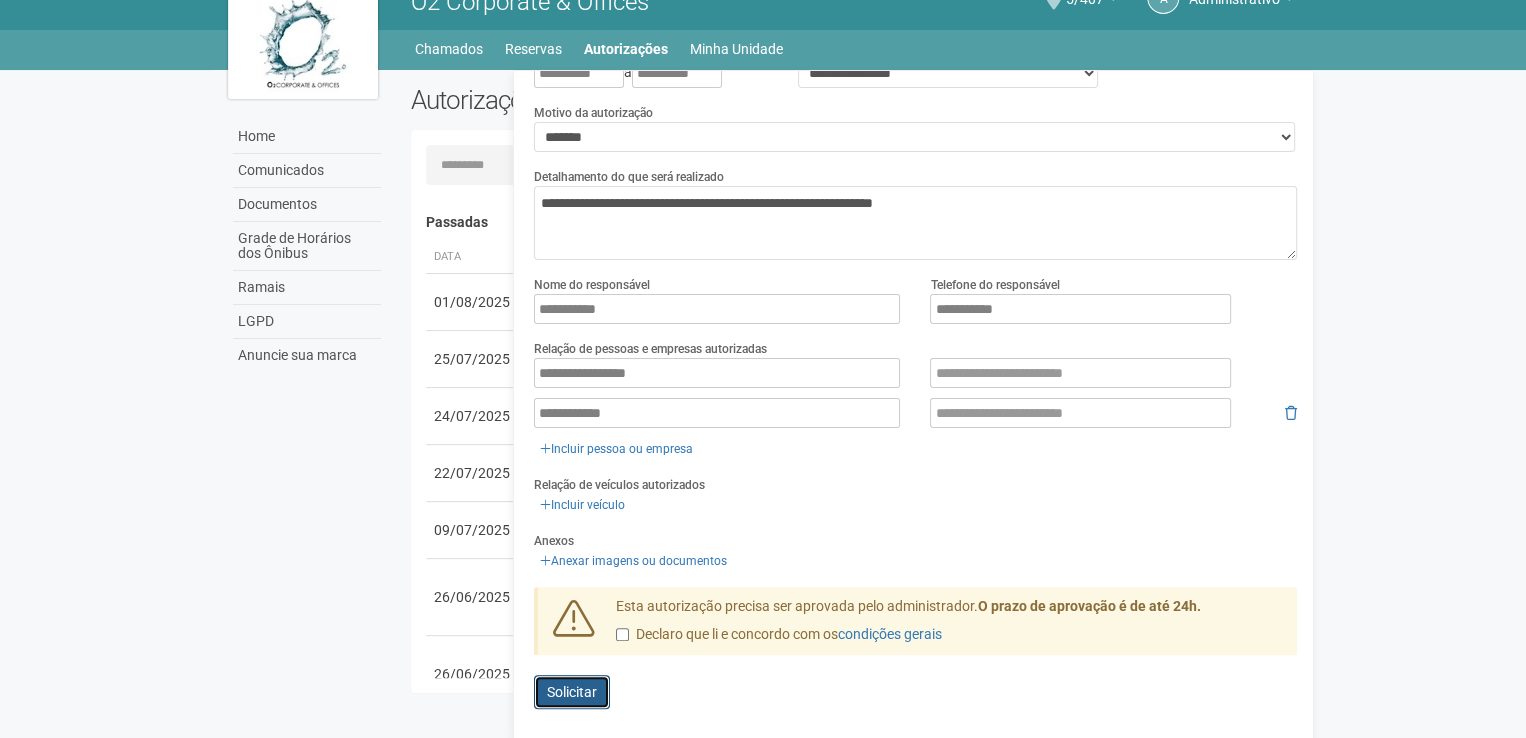 click on "Enviando...
Solicitar" at bounding box center [572, 692] 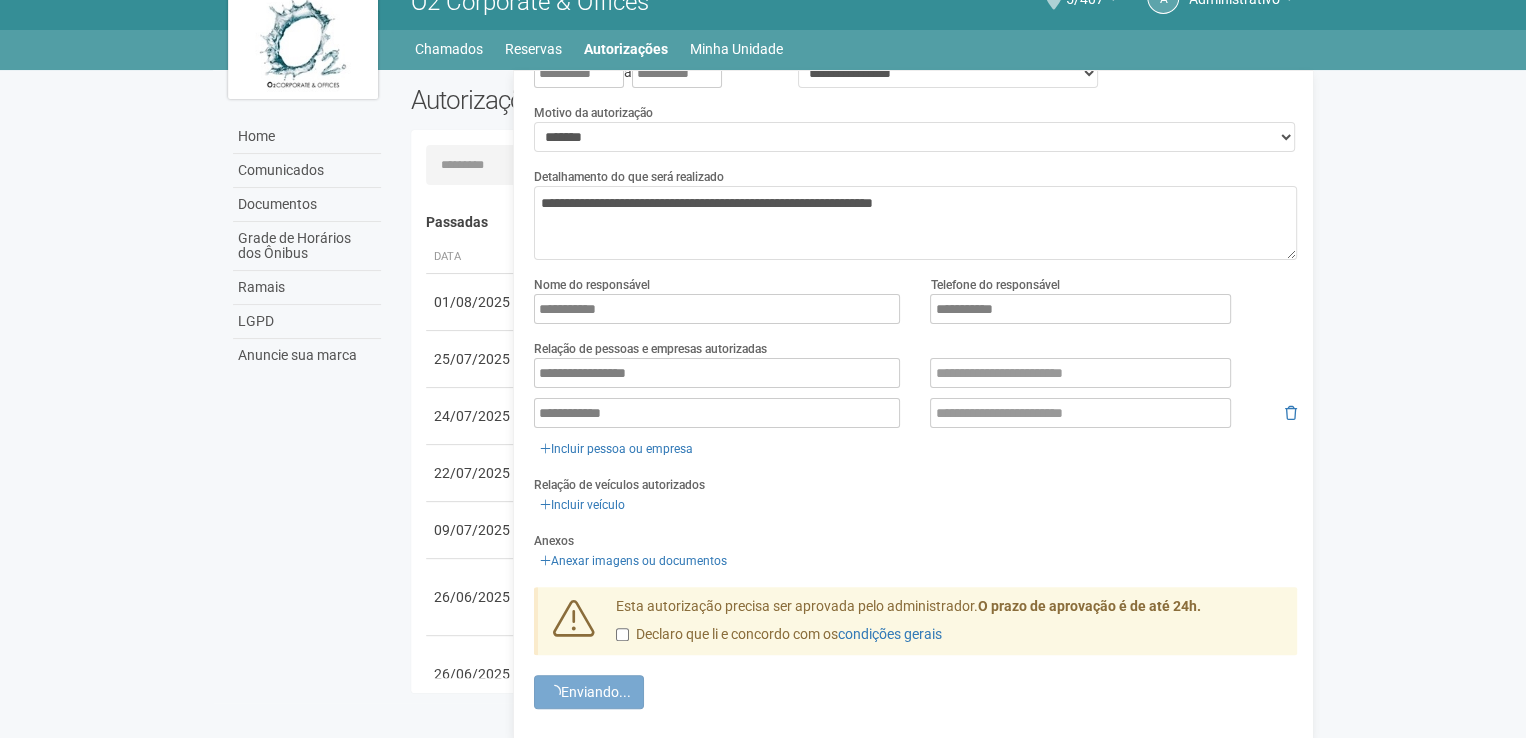 scroll, scrollTop: 0, scrollLeft: 0, axis: both 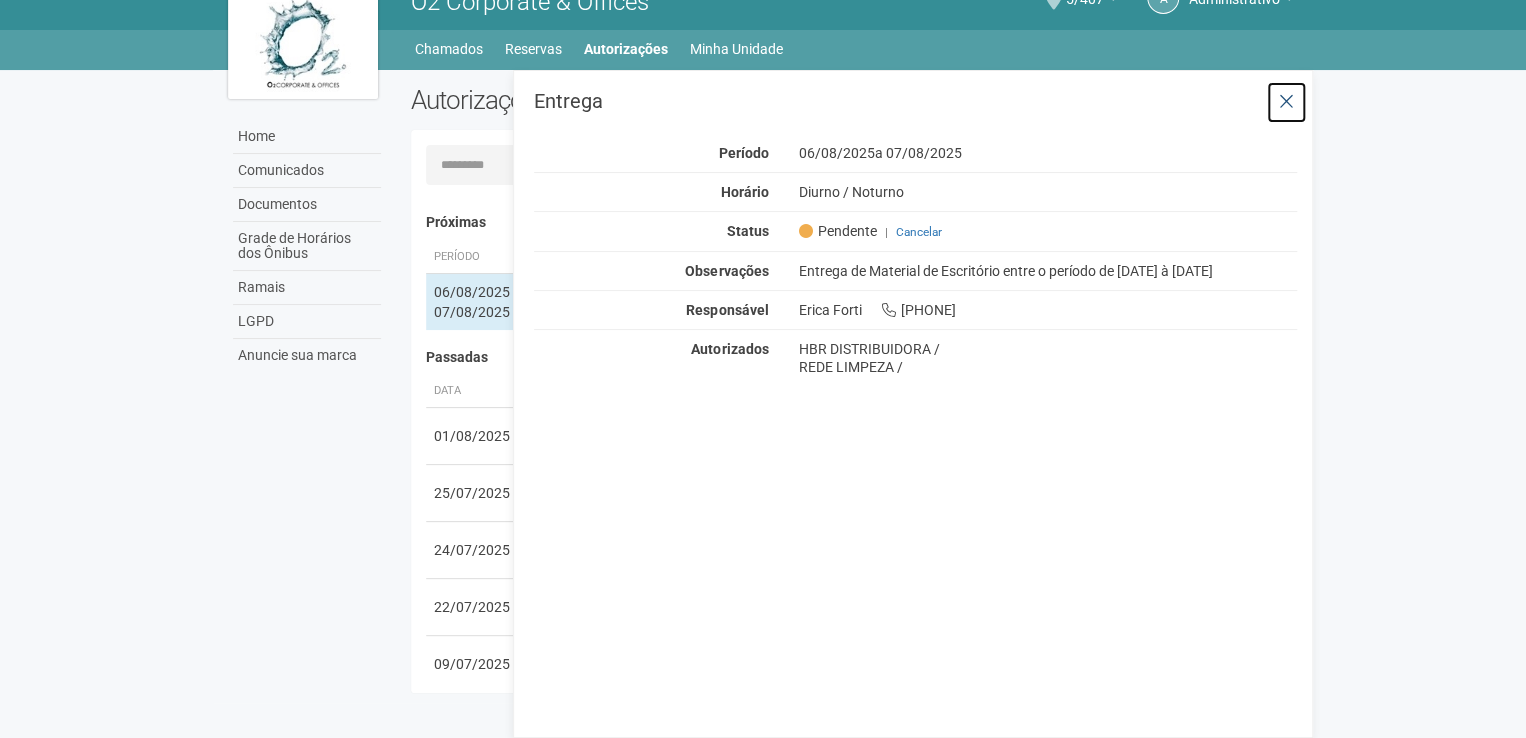 click at bounding box center (1286, 102) 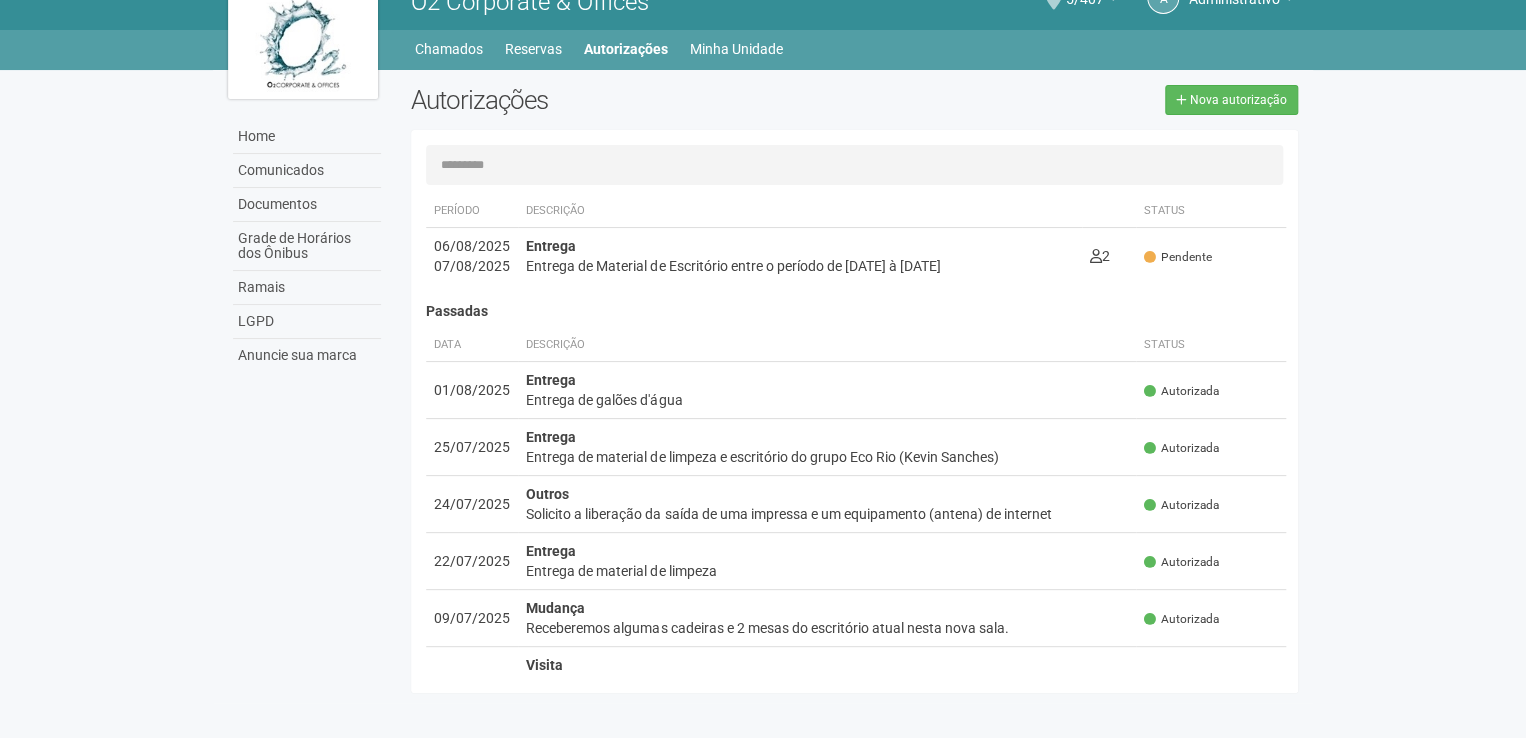 scroll, scrollTop: 0, scrollLeft: 0, axis: both 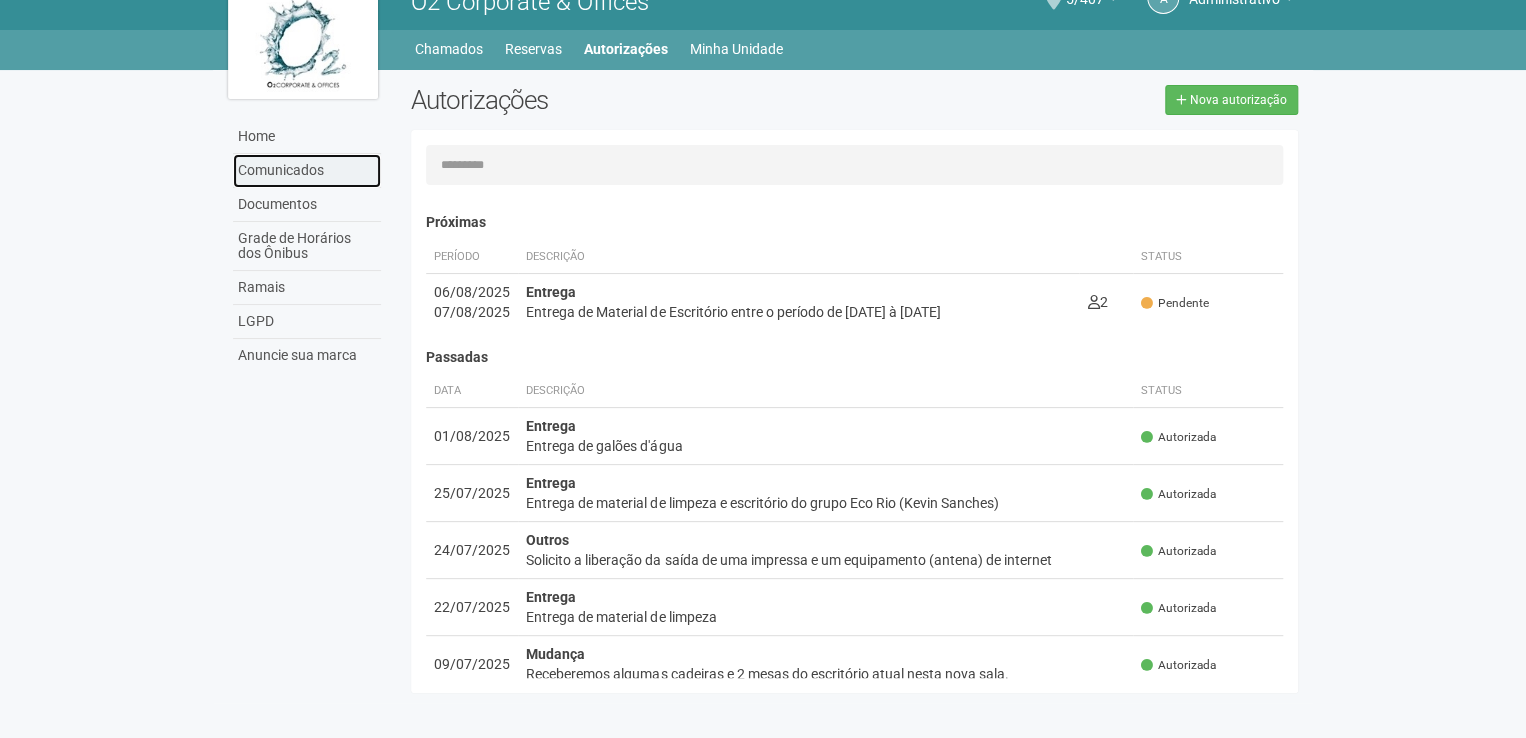 click on "Comunicados" at bounding box center [307, 171] 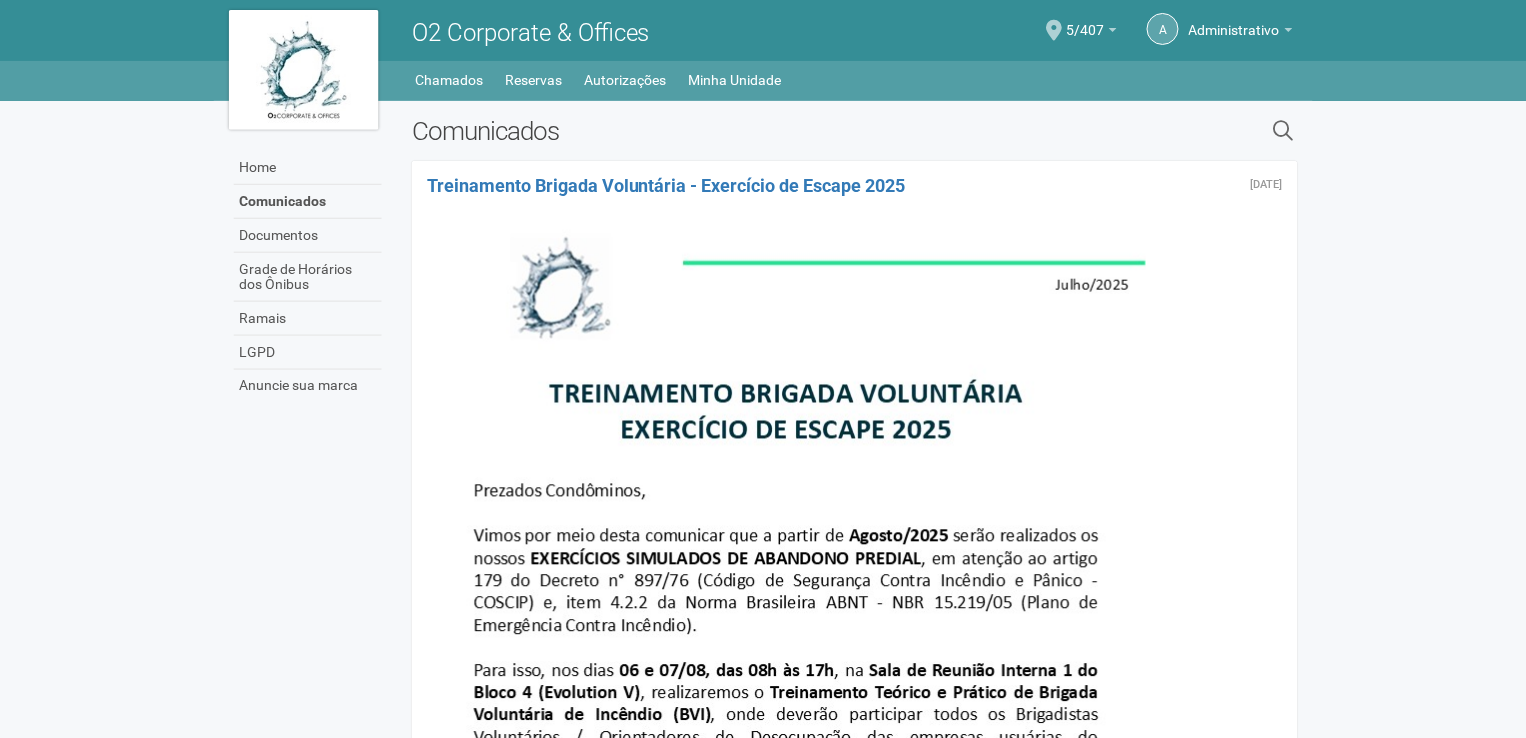 scroll, scrollTop: 0, scrollLeft: 0, axis: both 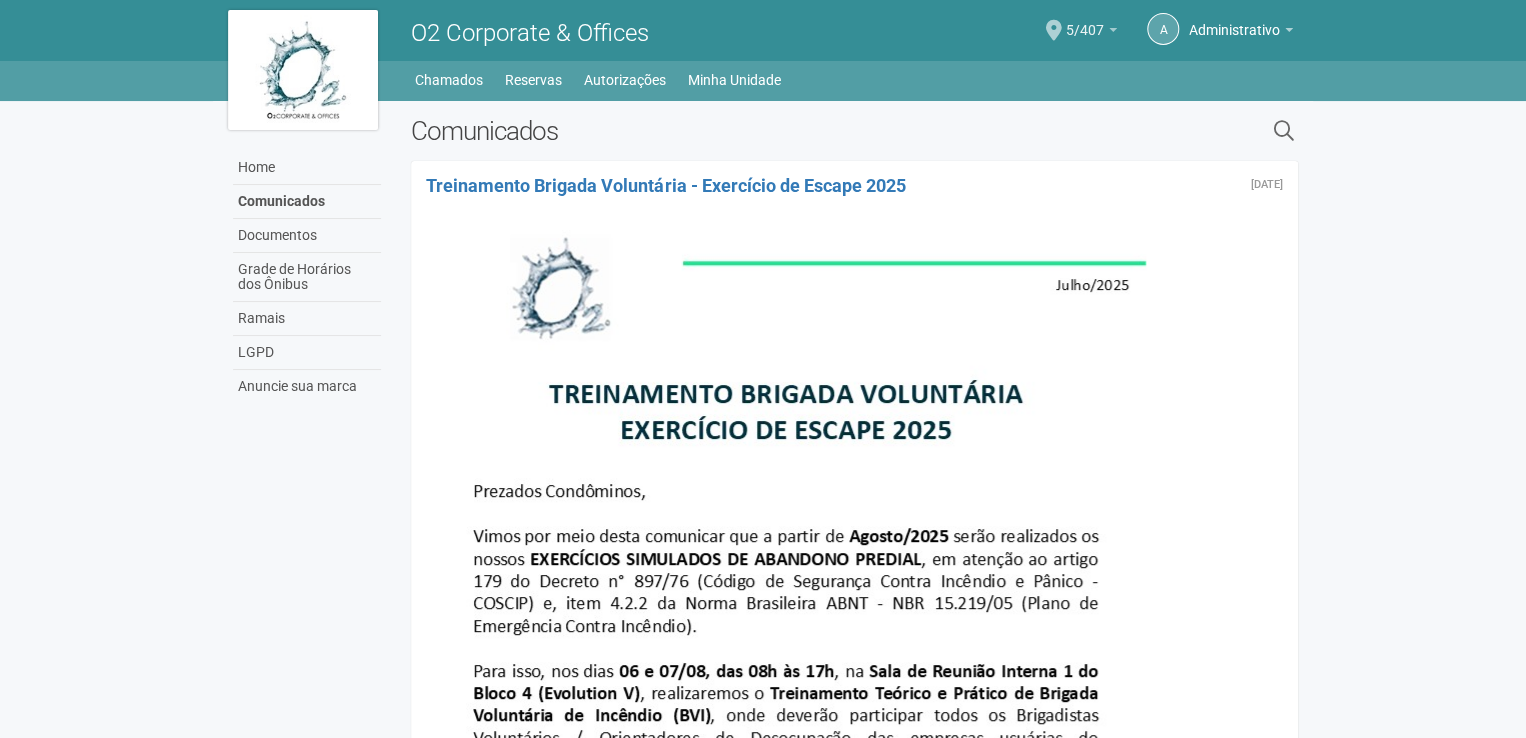 click on "5/407" at bounding box center (1085, 20) 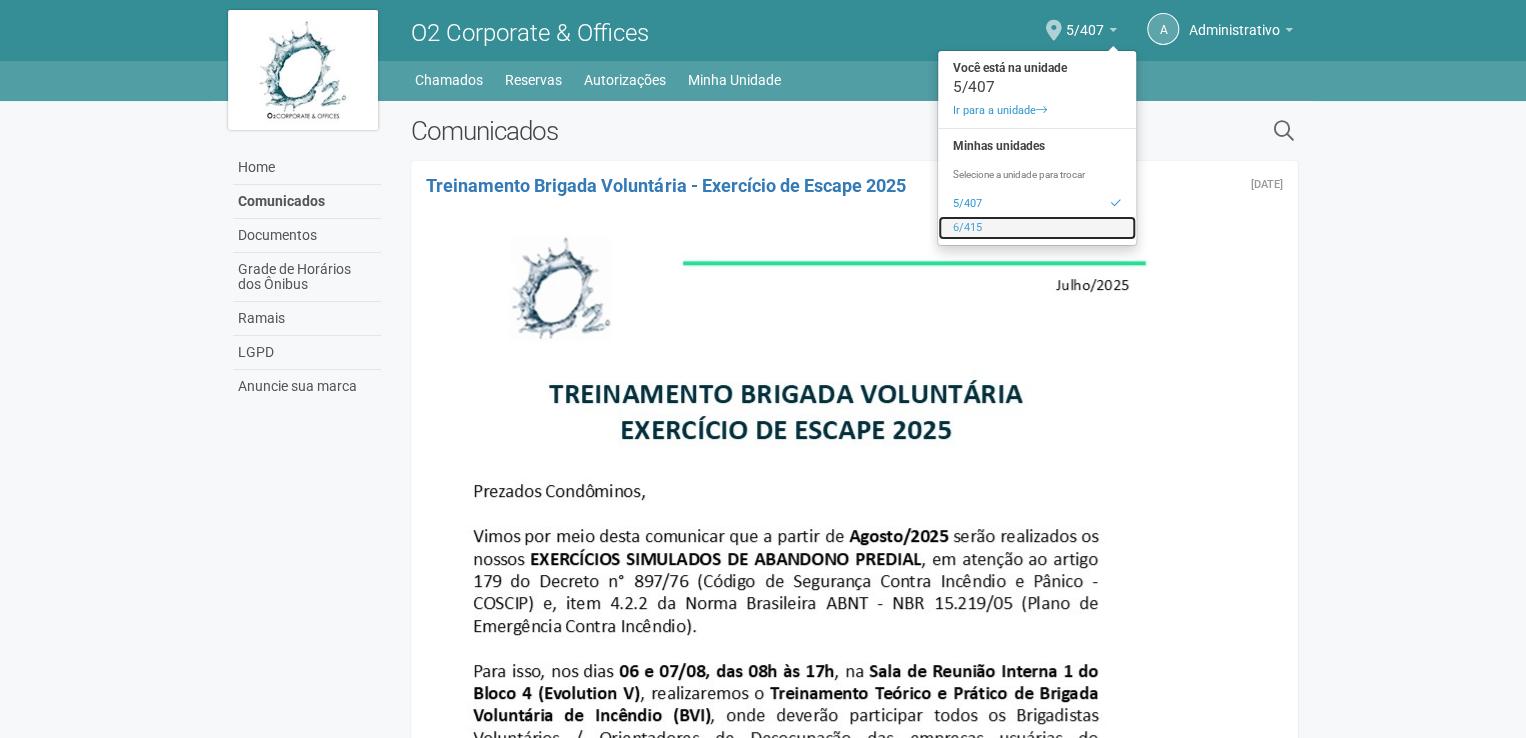 click on "6/415" at bounding box center [1037, 228] 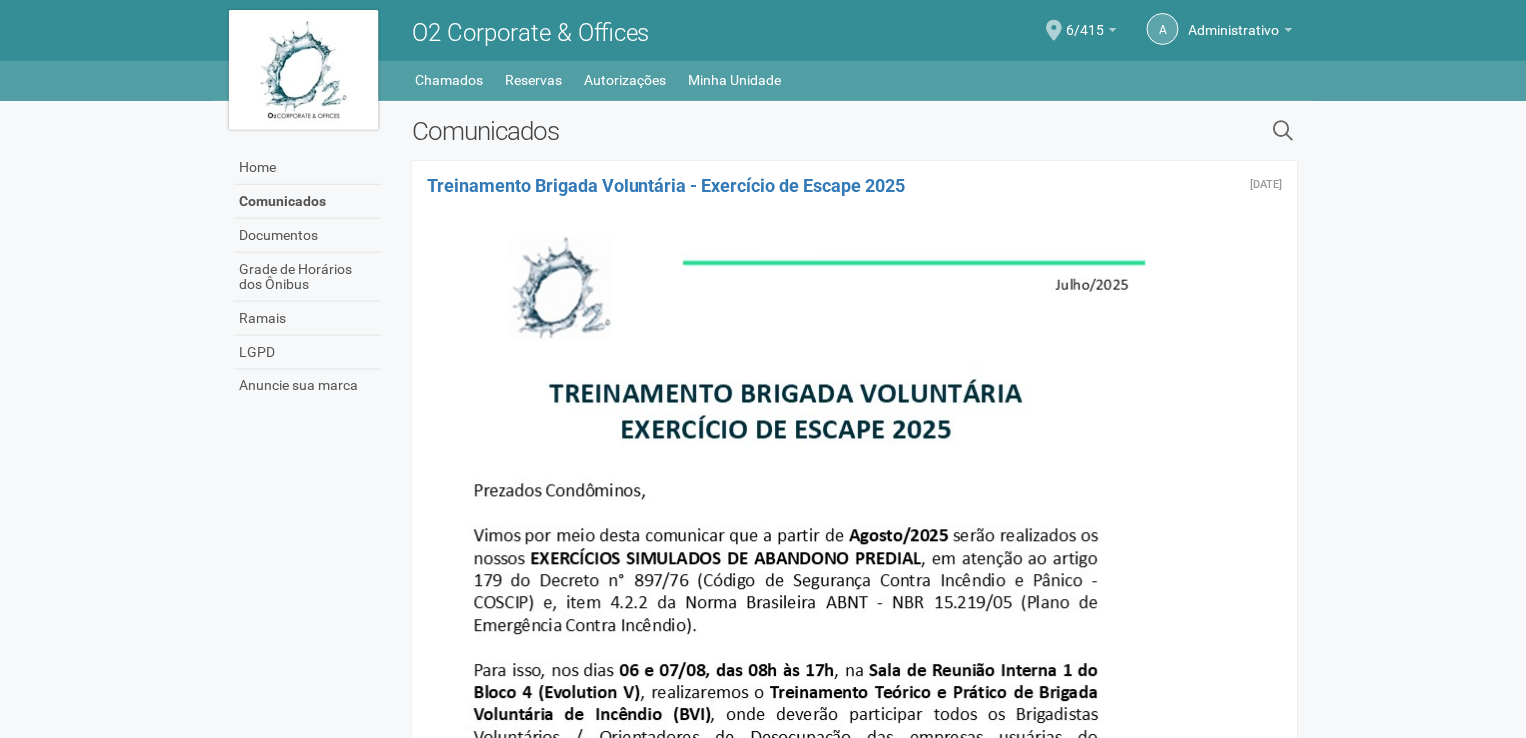 scroll, scrollTop: 0, scrollLeft: 0, axis: both 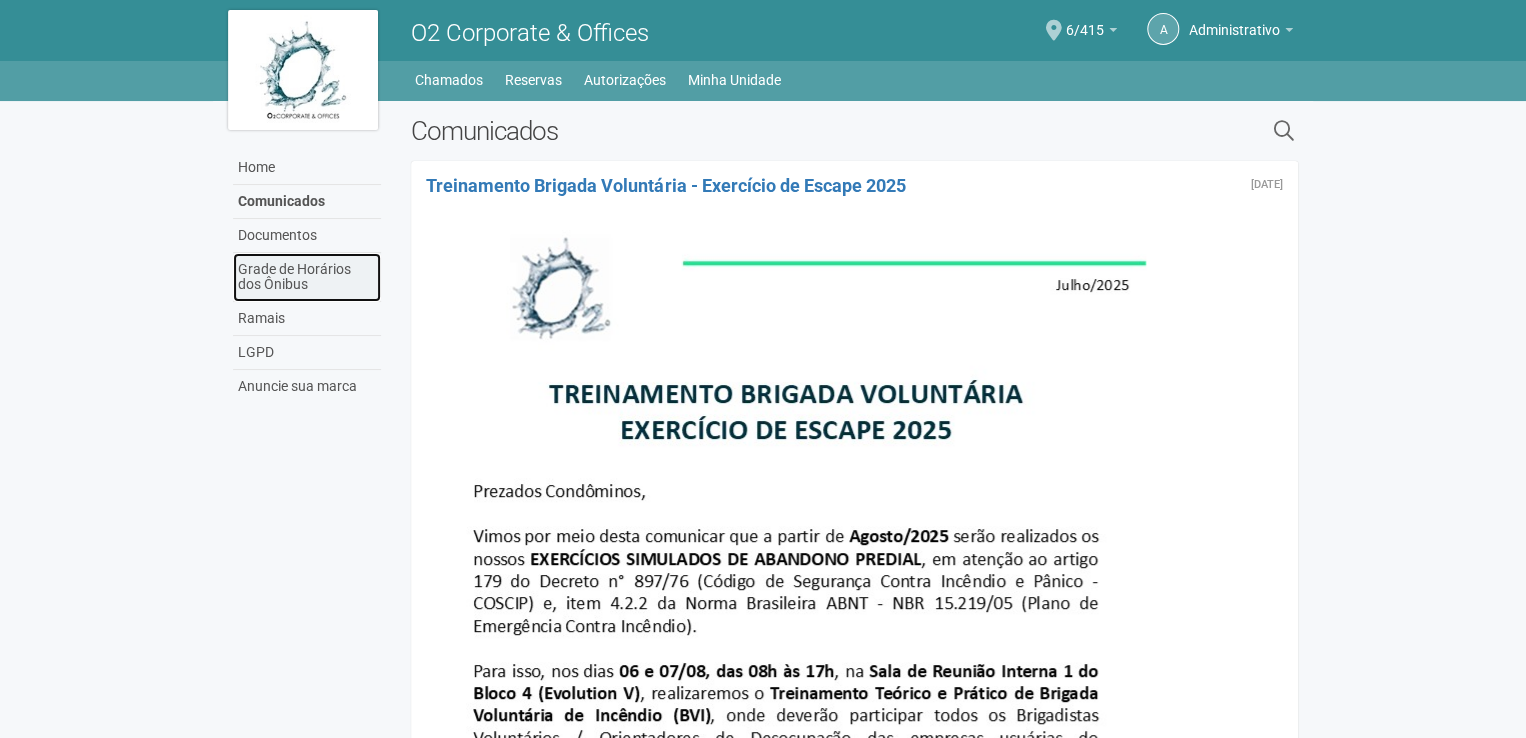 click on "Grade de Horários dos Ônibus" at bounding box center [307, 277] 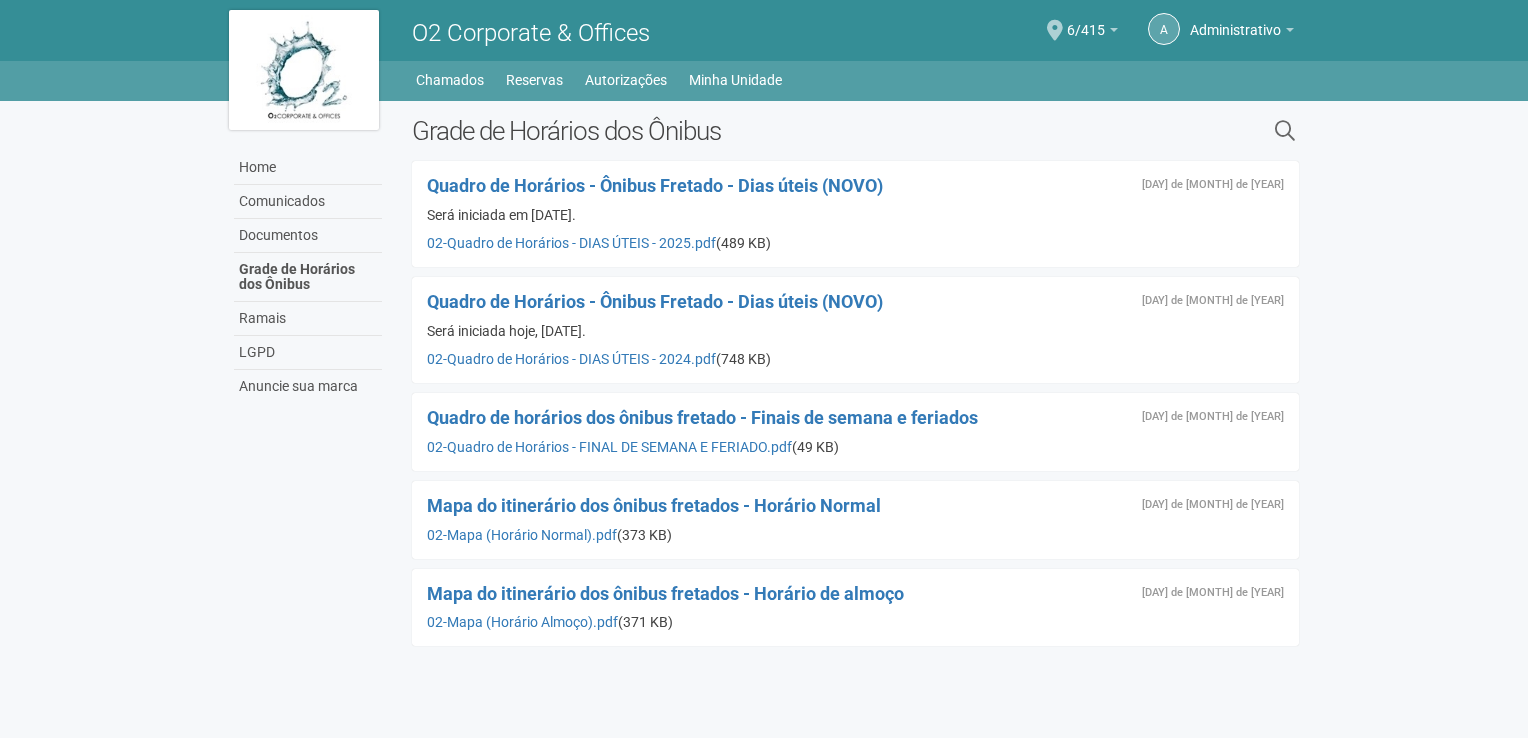 scroll, scrollTop: 0, scrollLeft: 0, axis: both 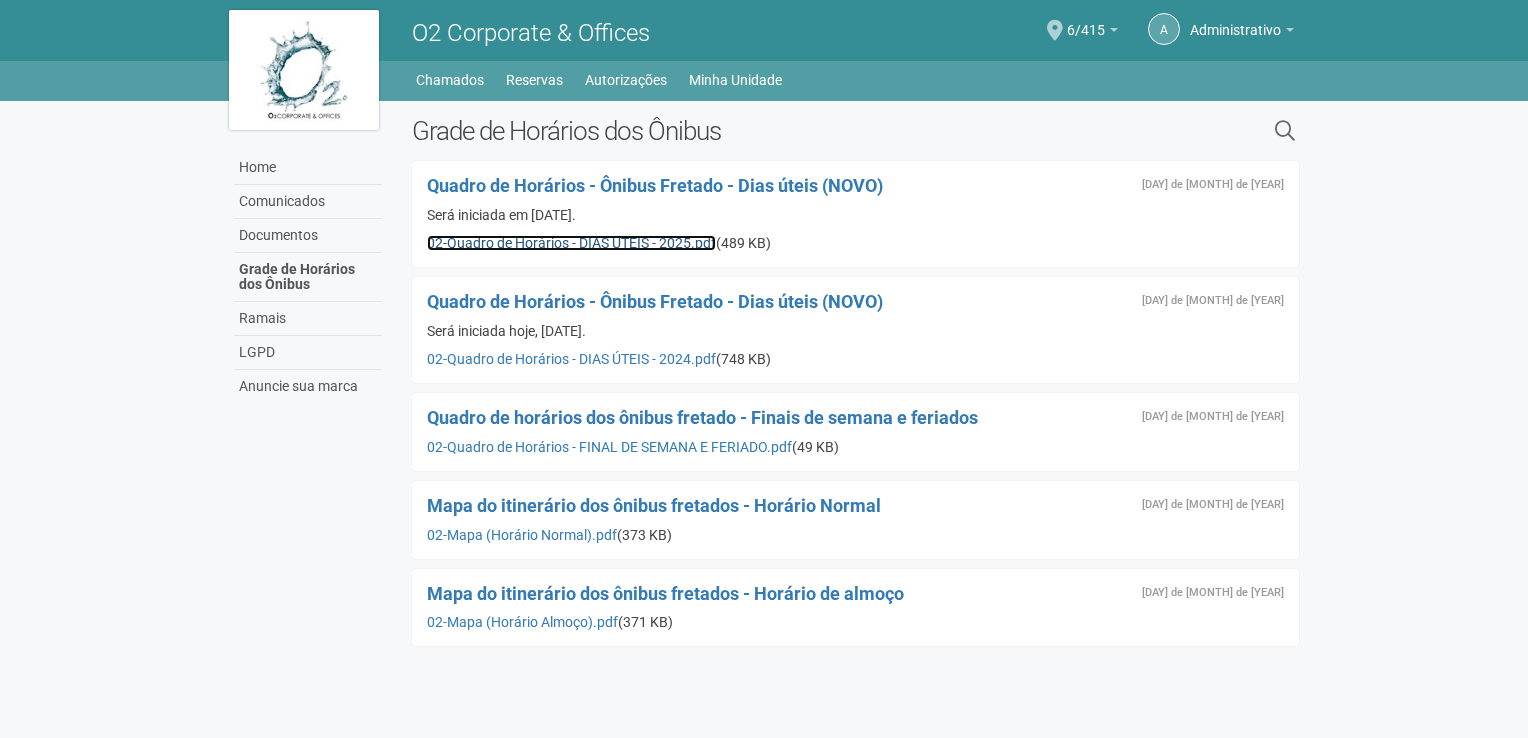 click on "02-Quadro de Horários - DIAS ÚTEIS - 2025.pdf" at bounding box center (571, 243) 